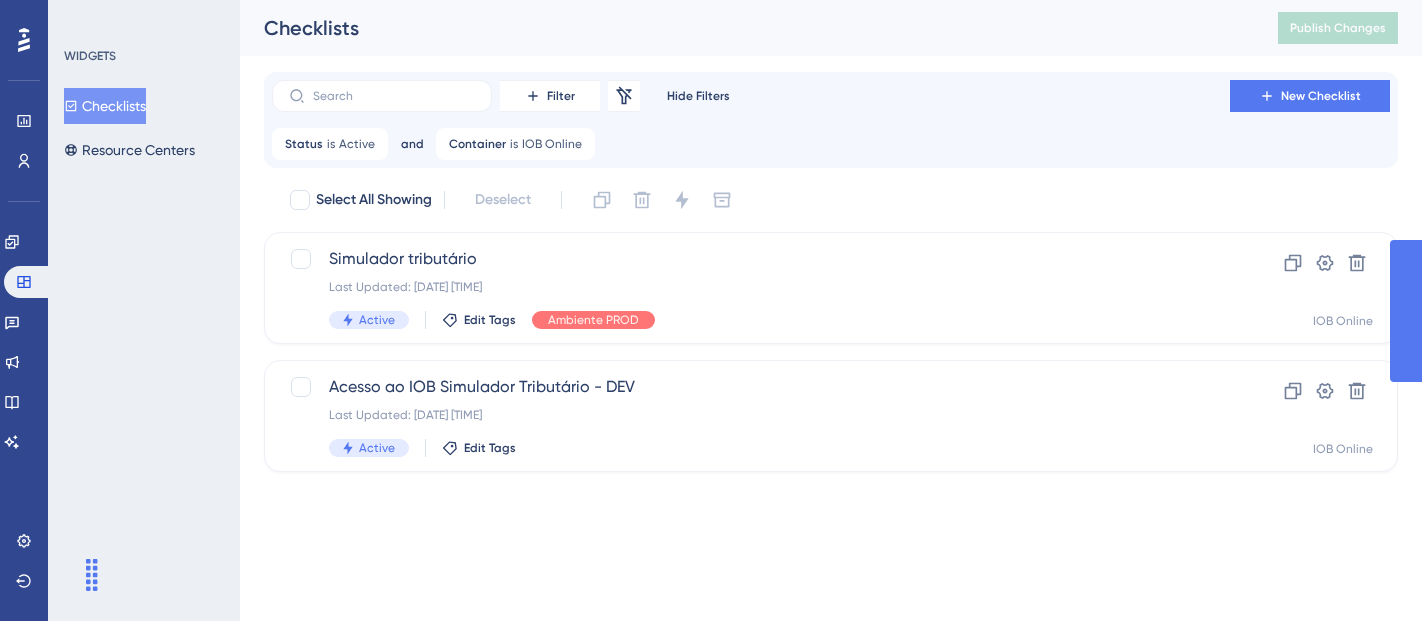 scroll, scrollTop: 0, scrollLeft: 0, axis: both 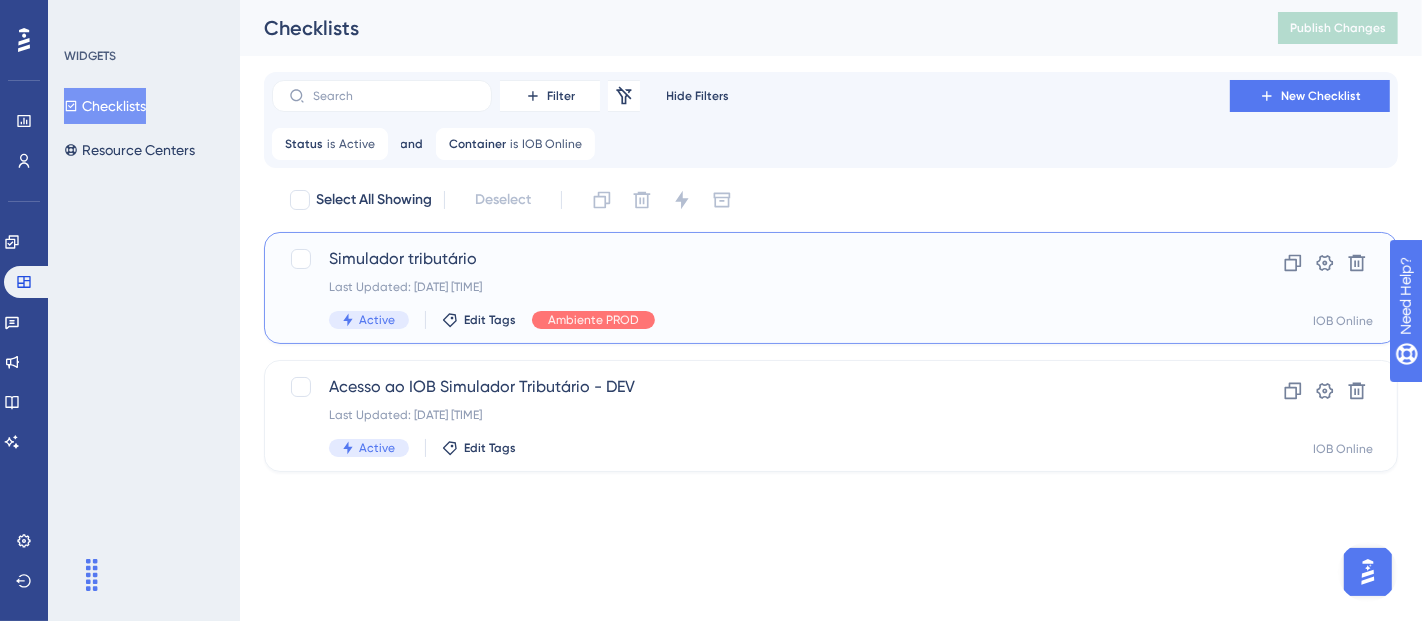 click on "Last Updated: [DATE] [TIME]" at bounding box center [751, 287] 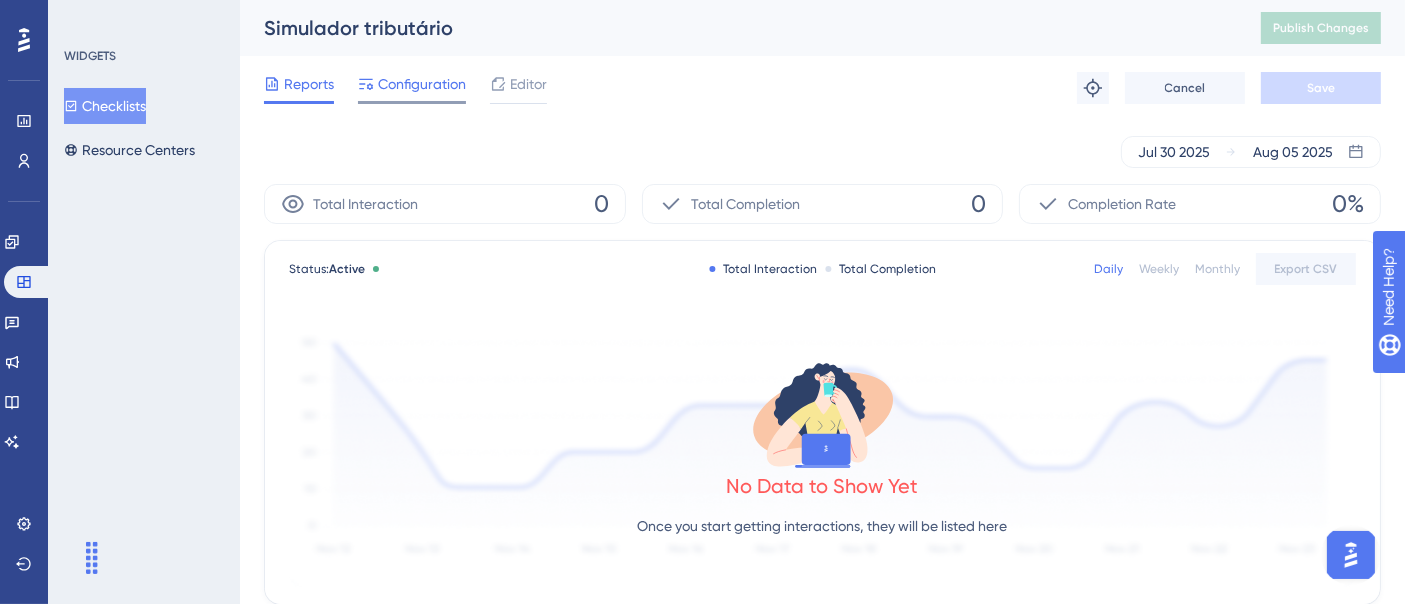 click on "Configuration" at bounding box center (422, 84) 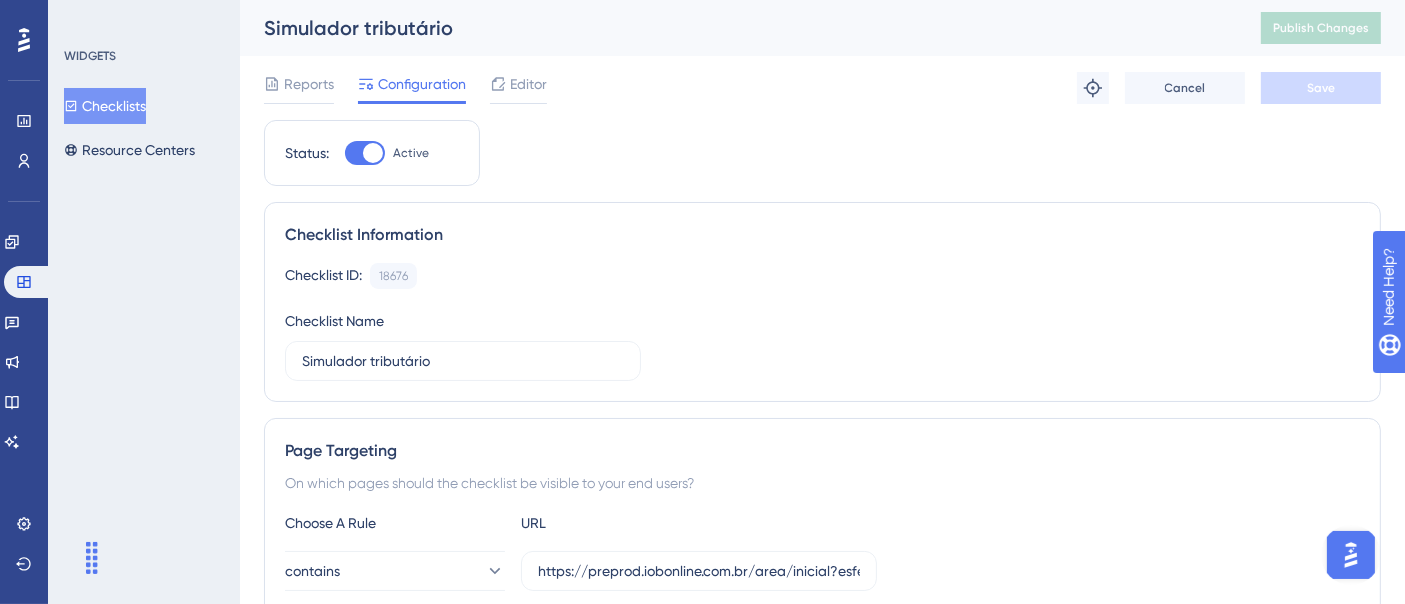 click 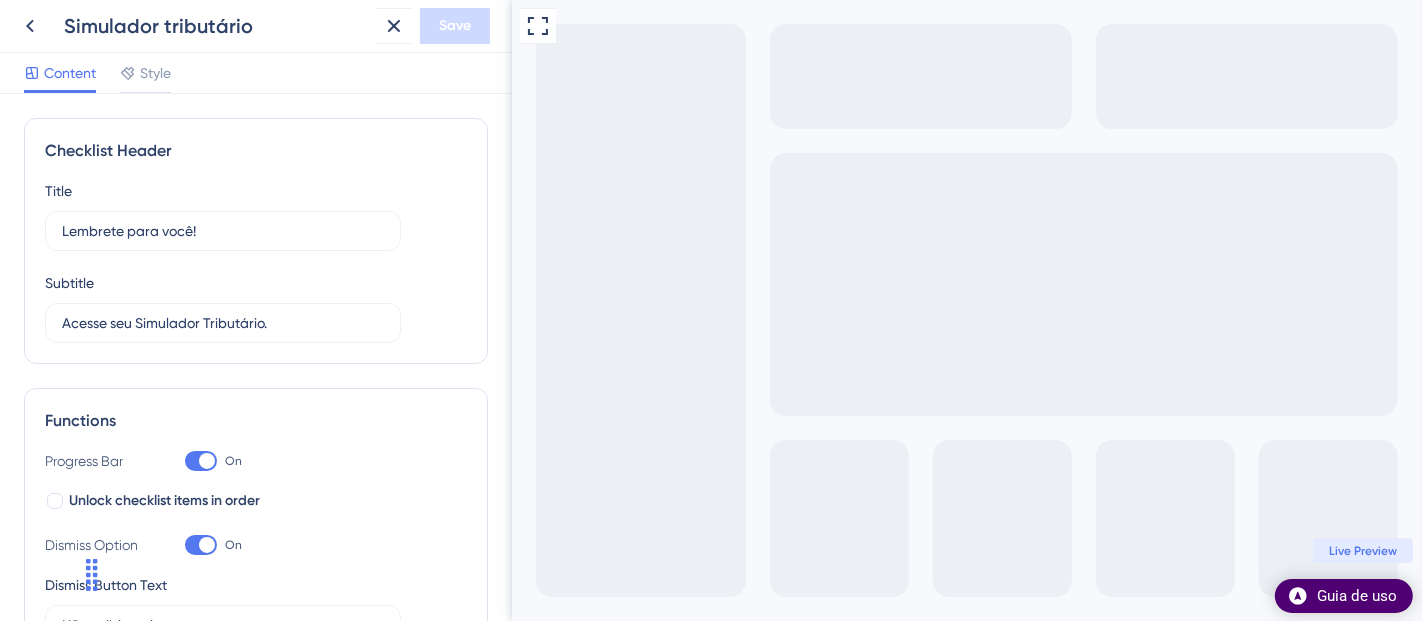scroll, scrollTop: 0, scrollLeft: 0, axis: both 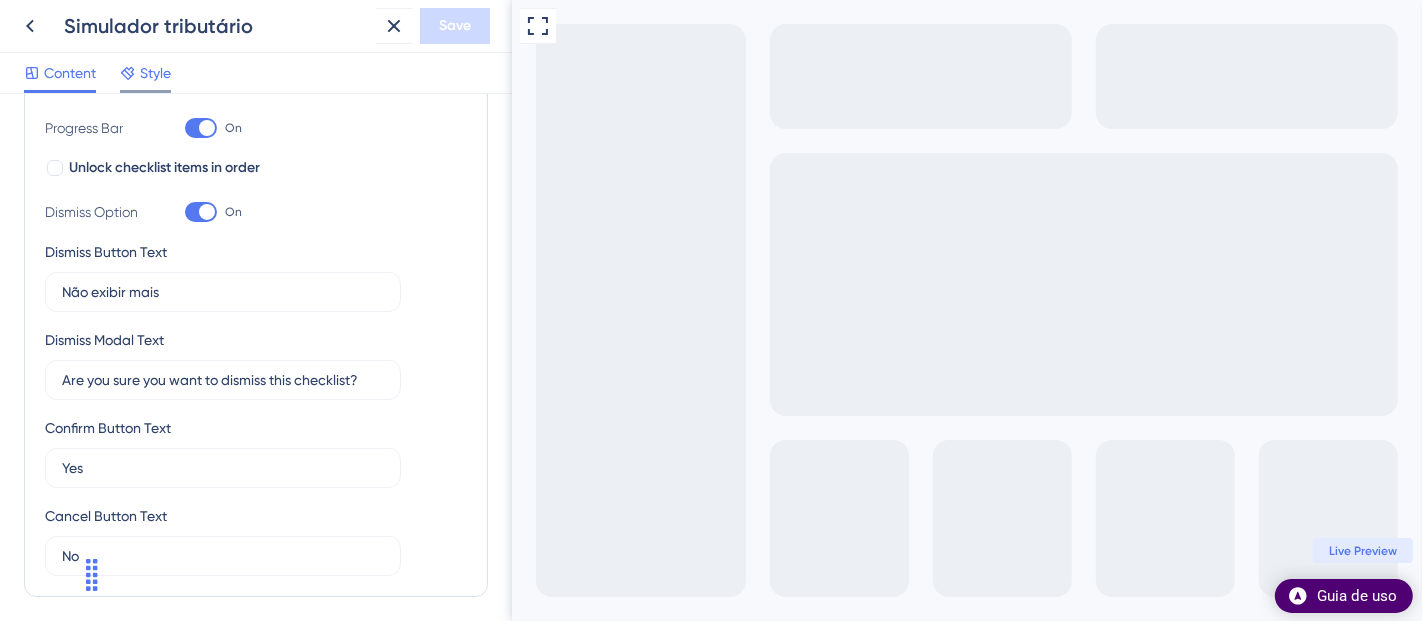 click on "Style" at bounding box center [155, 73] 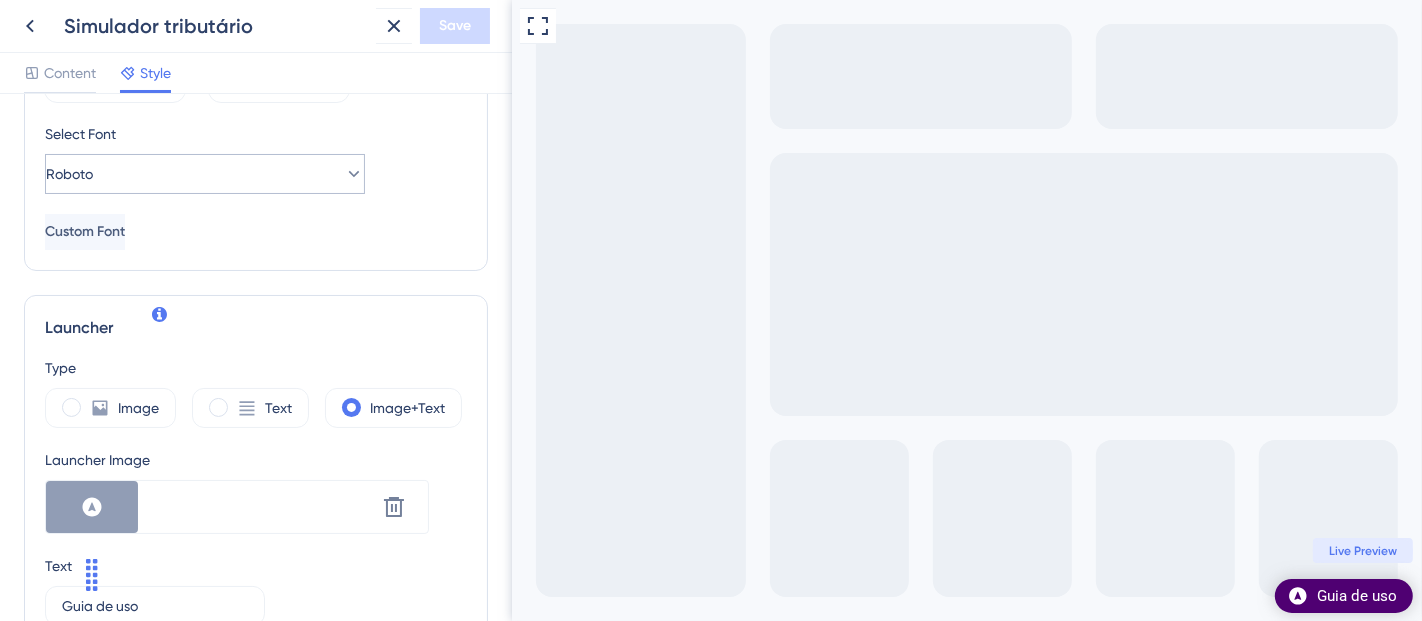 scroll, scrollTop: 548, scrollLeft: 0, axis: vertical 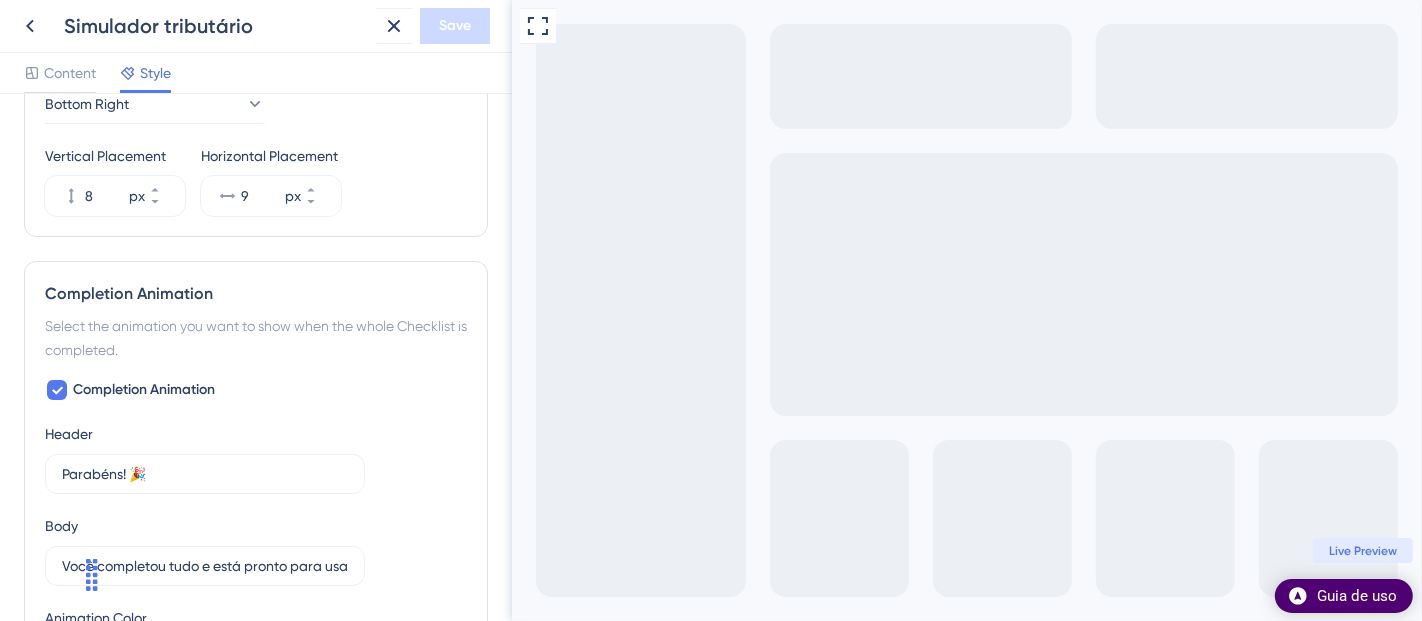 click on "34" at bounding box center (75, 12) 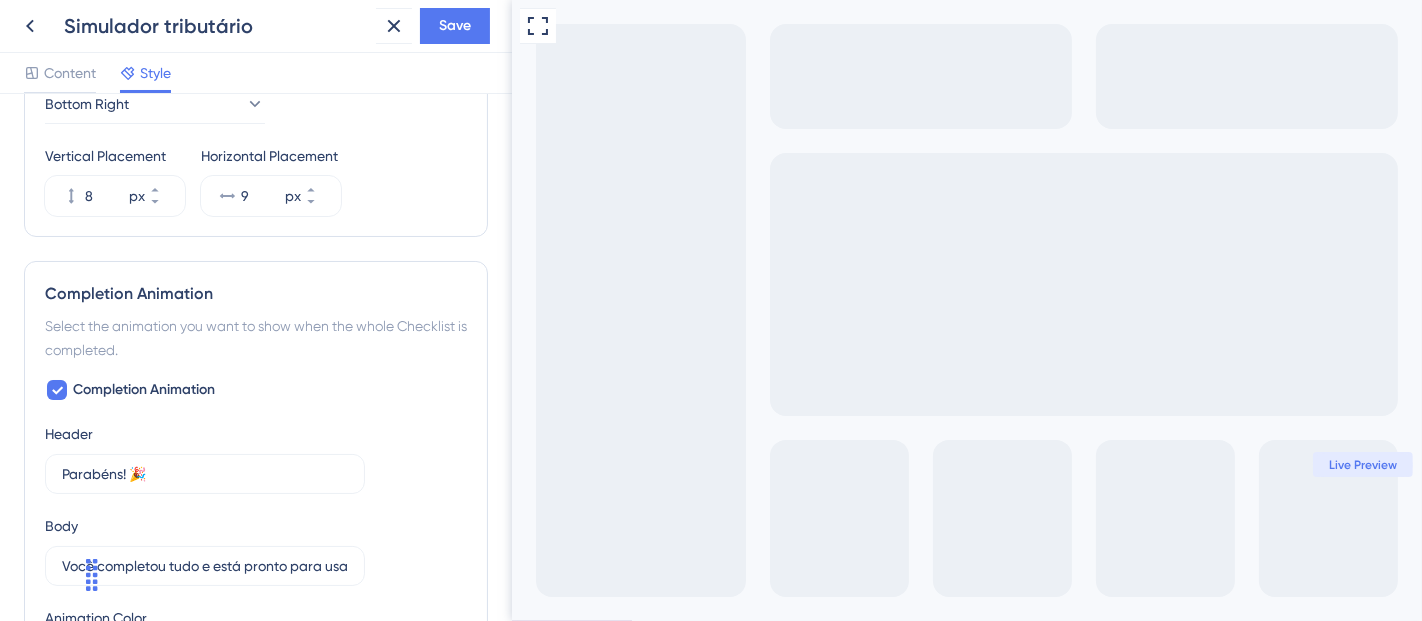 scroll, scrollTop: 1000, scrollLeft: 0, axis: vertical 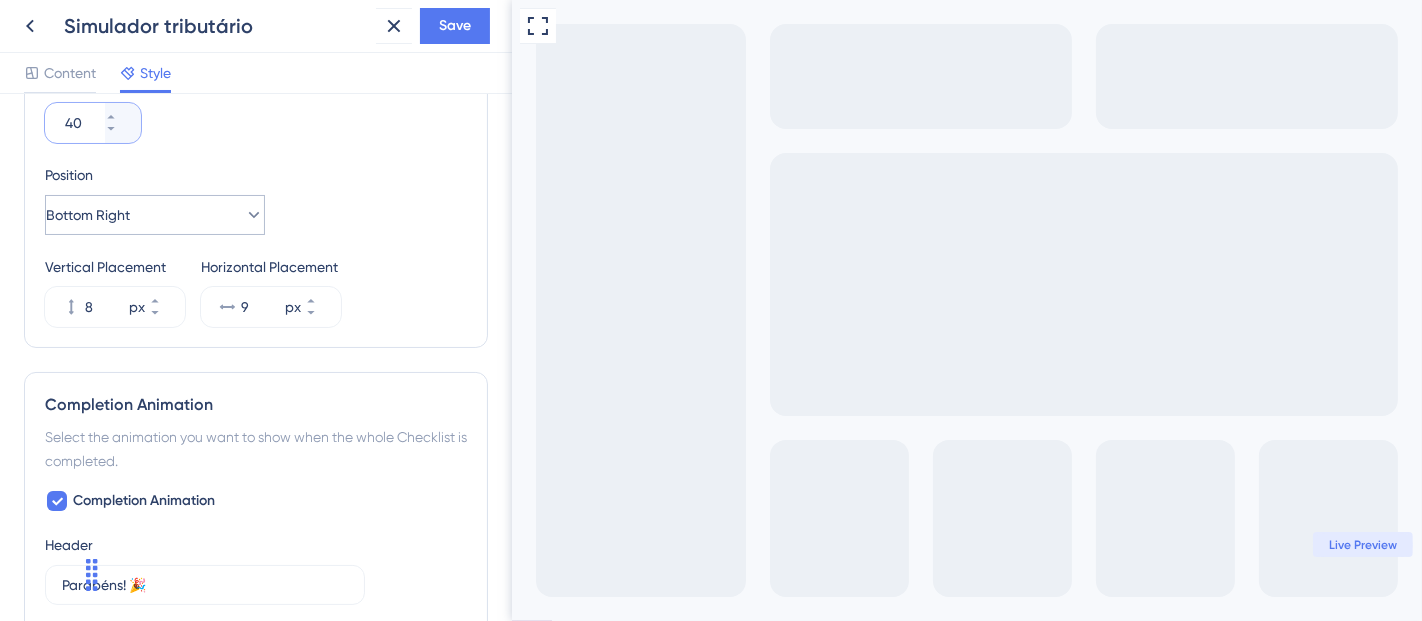 type on "40" 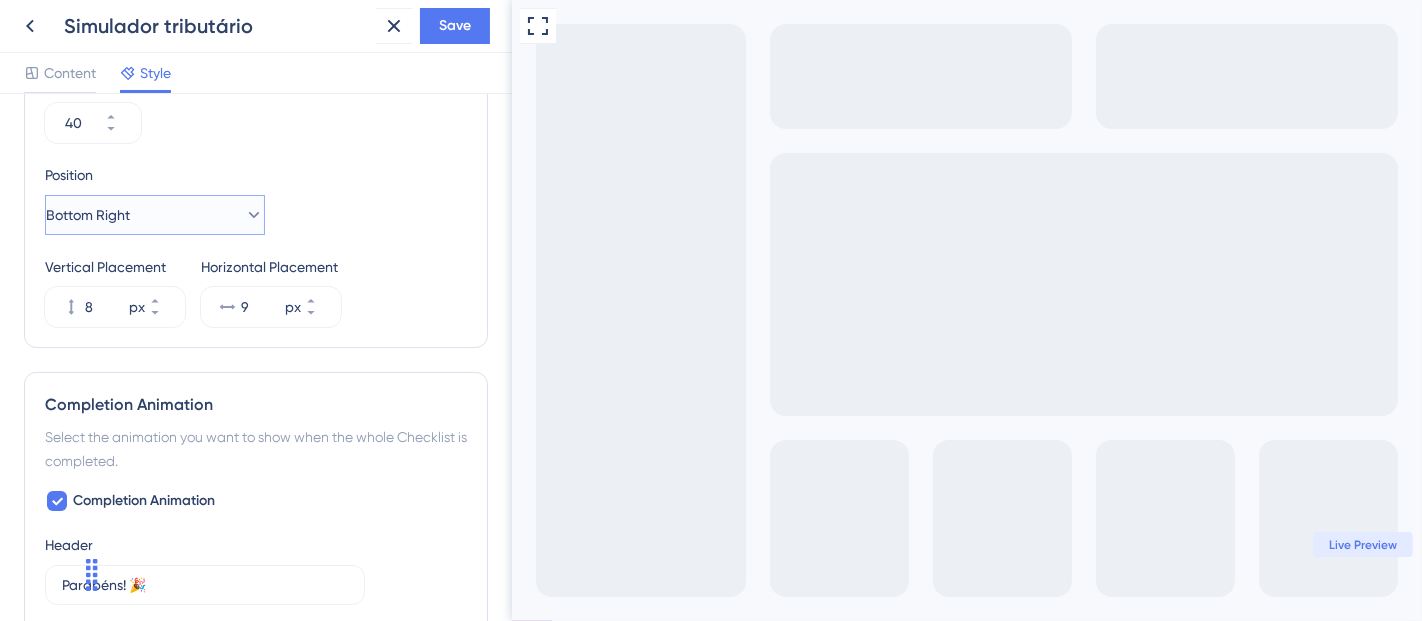 click on "Bottom Right" at bounding box center (155, 215) 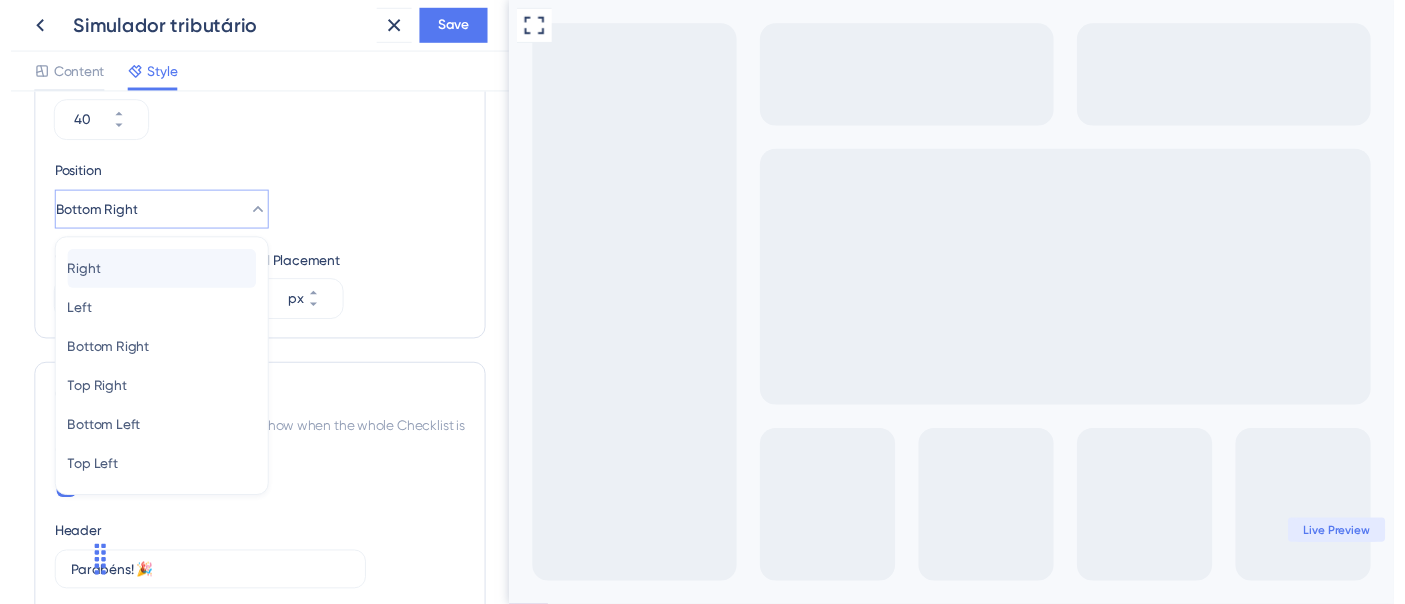 scroll, scrollTop: 1015, scrollLeft: 0, axis: vertical 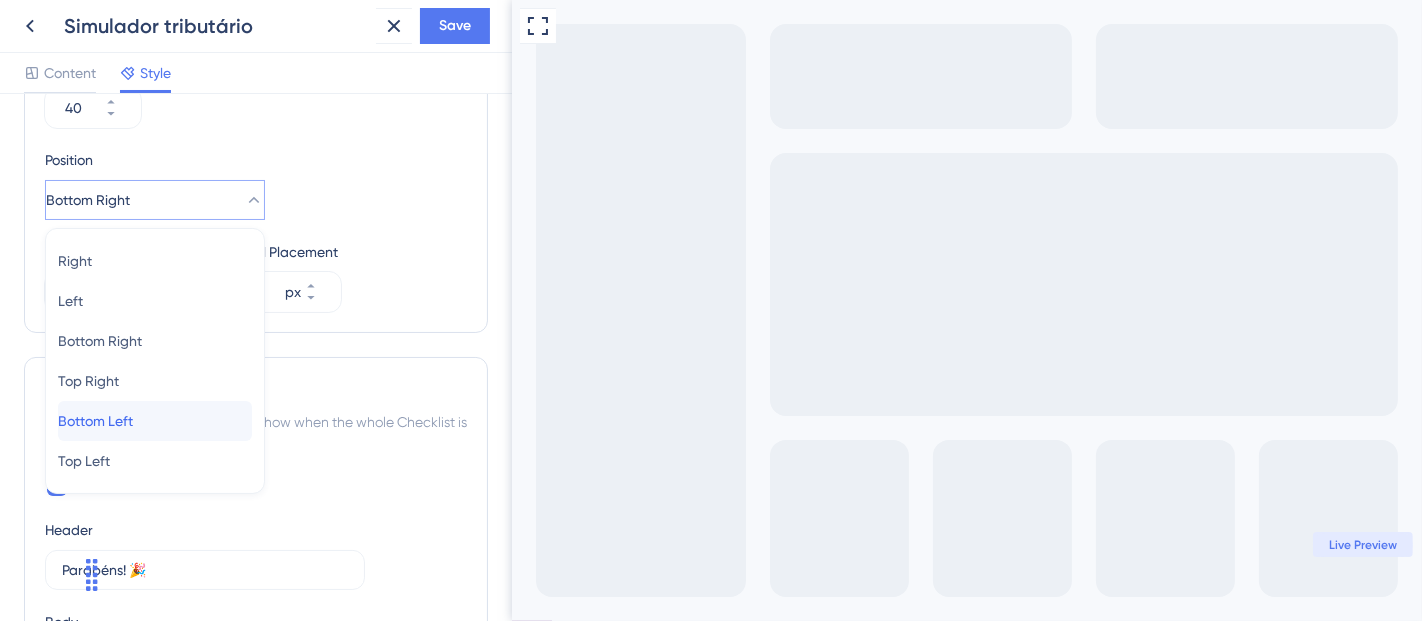 click on "Bottom Left" at bounding box center [95, 421] 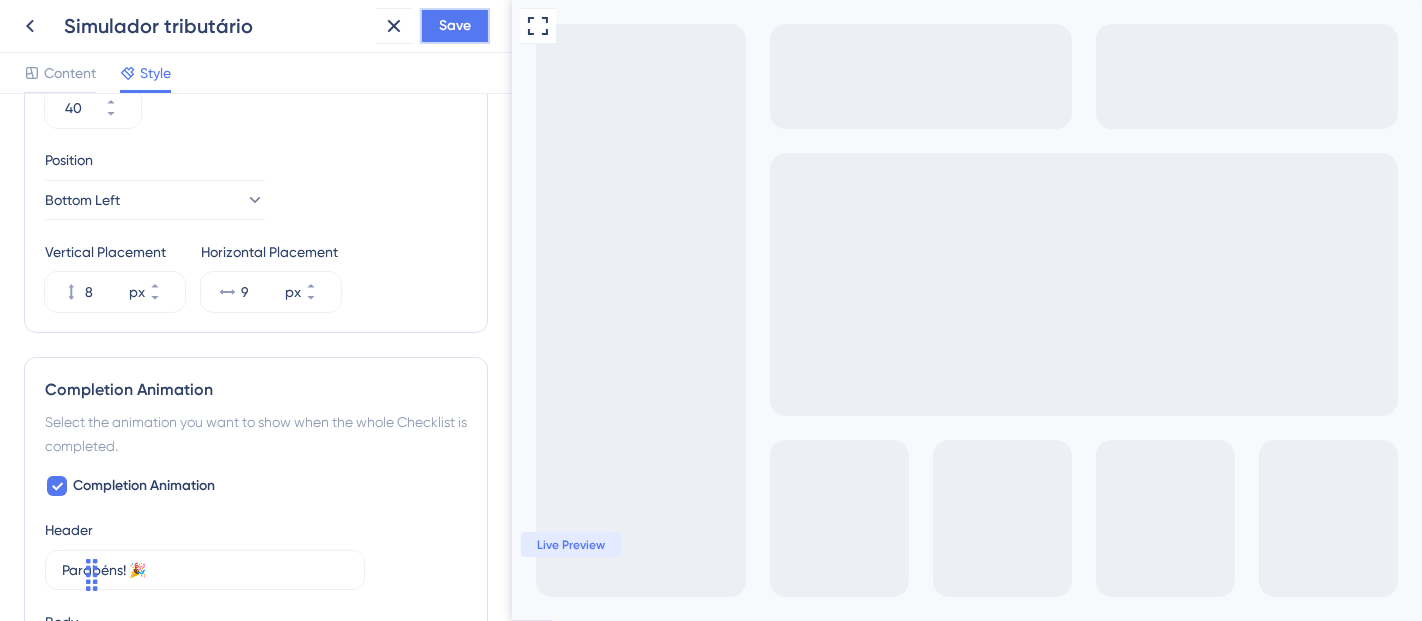 click on "Save" at bounding box center (455, 26) 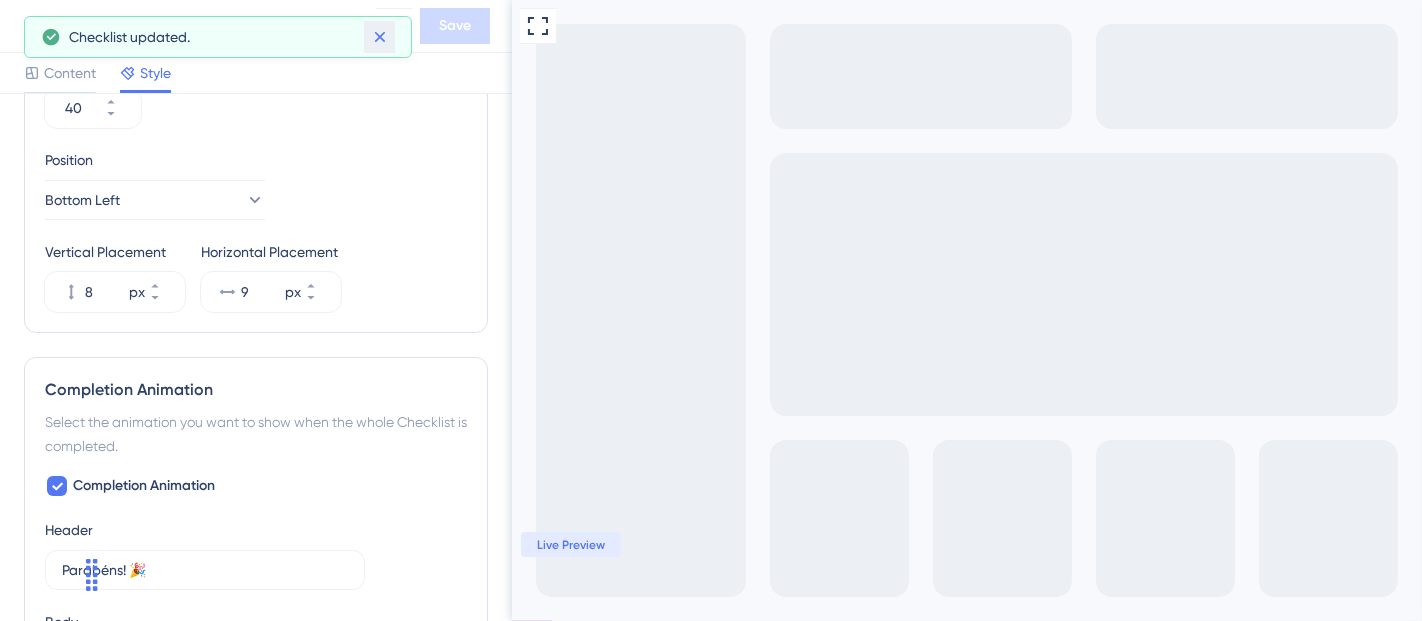 click at bounding box center [379, 37] 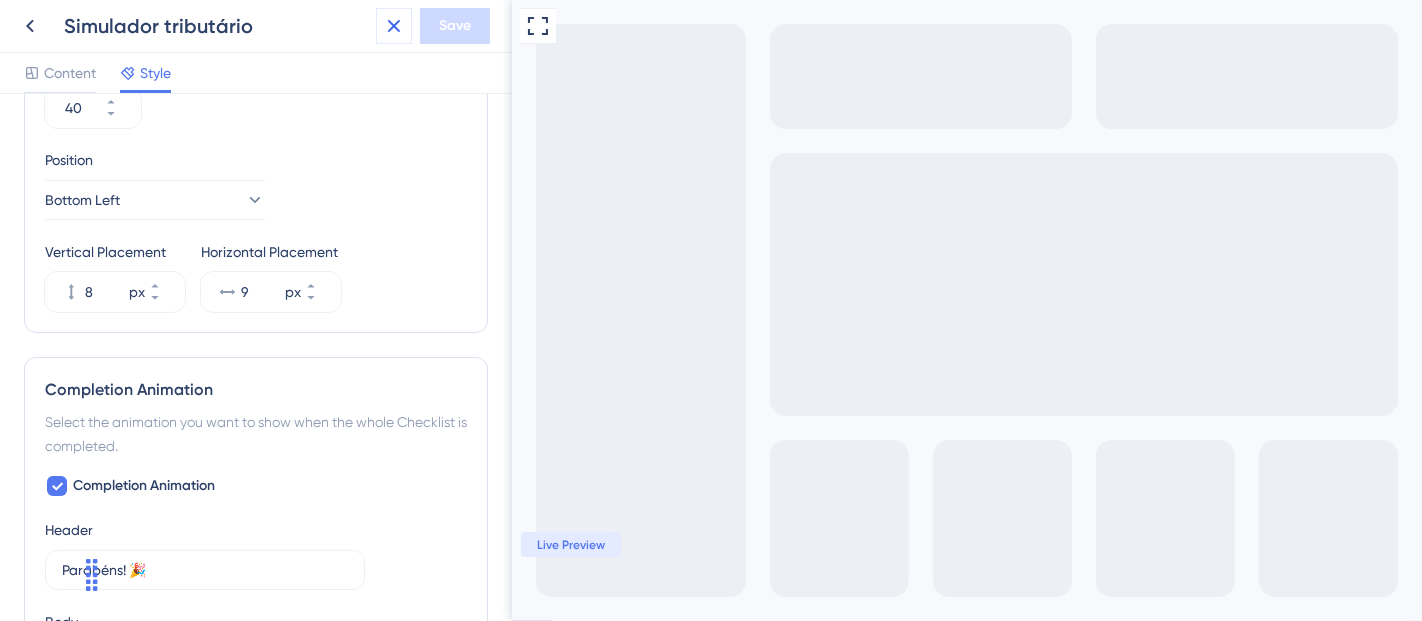 click 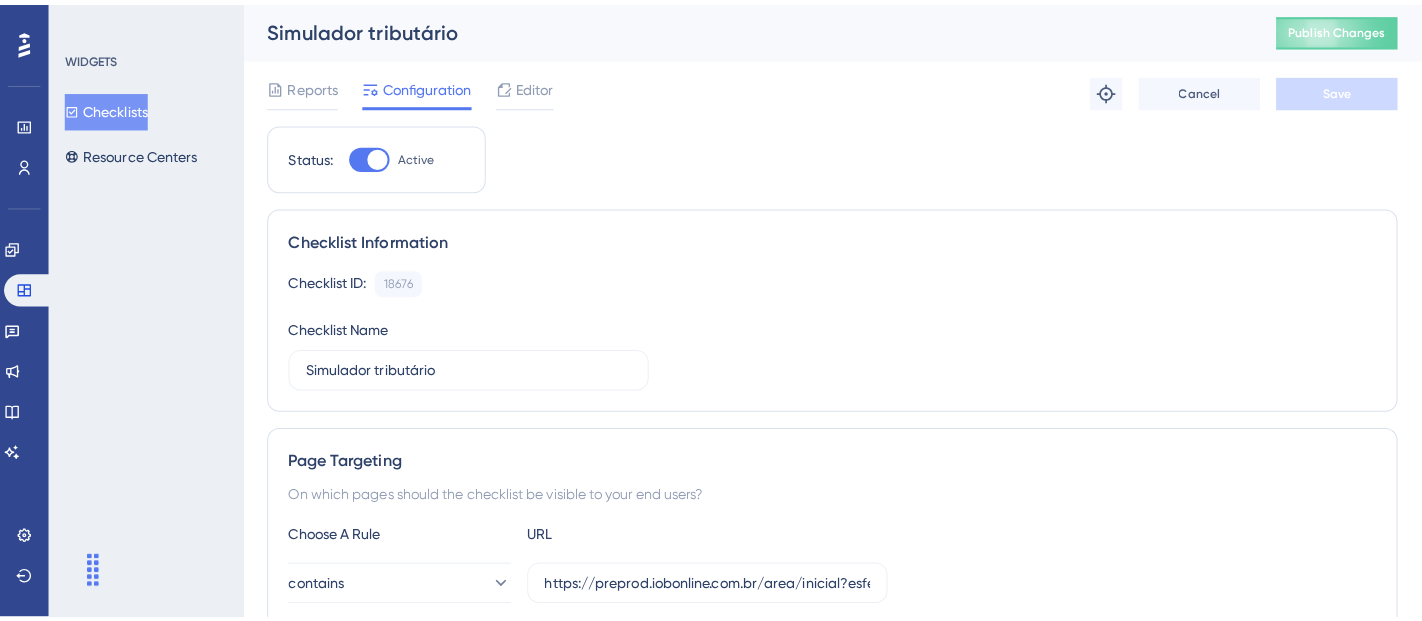 scroll, scrollTop: 0, scrollLeft: 0, axis: both 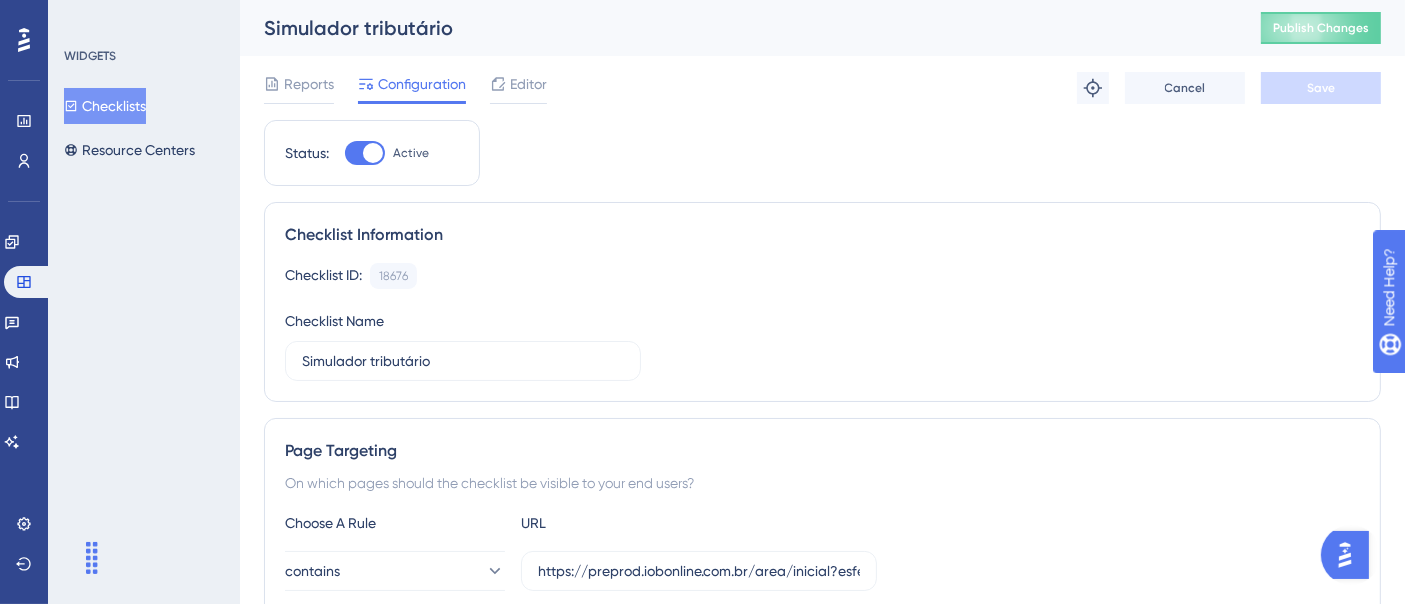 click on "Checklists" at bounding box center (105, 106) 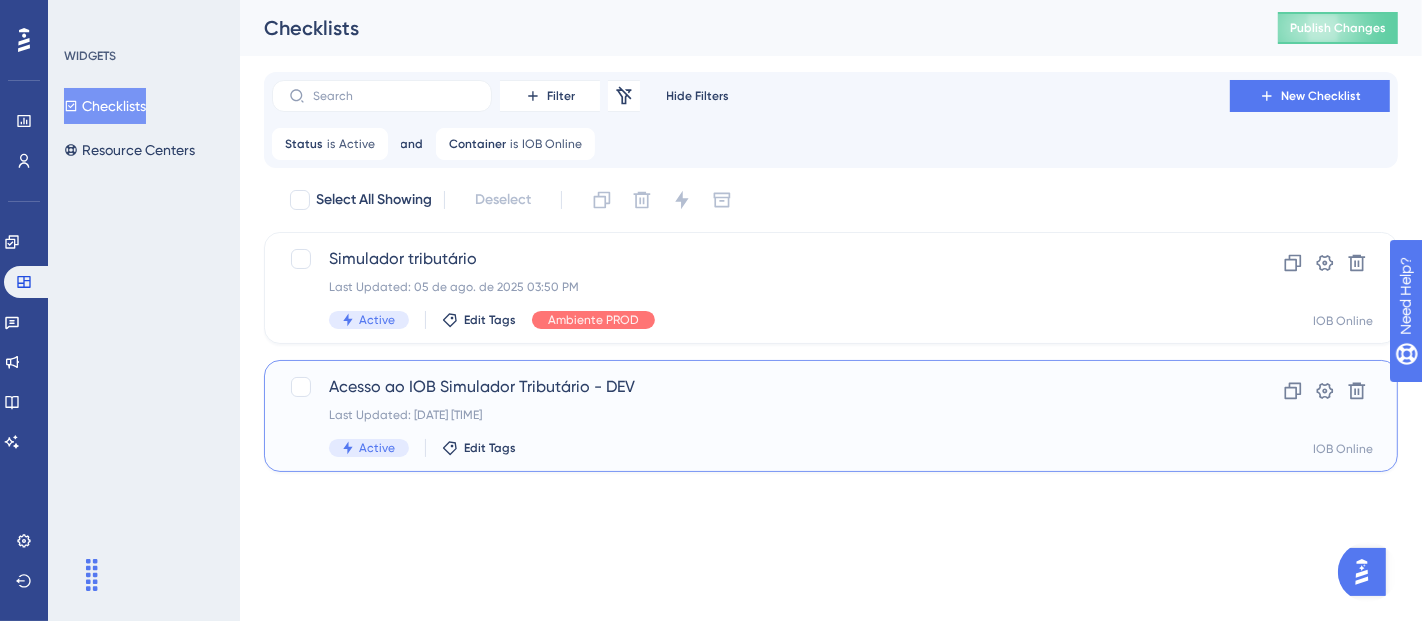 click on "Last Updated: [DATE] [TIME]" at bounding box center (751, 416) 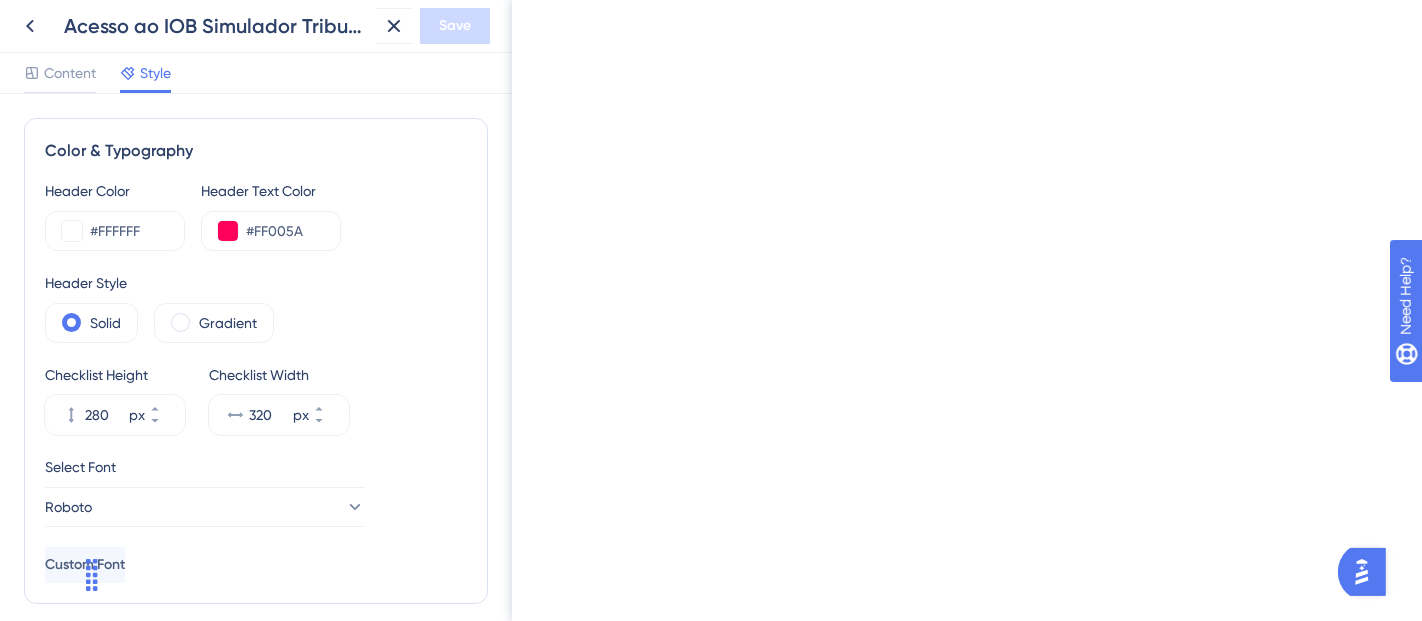 click on "Bottom Right" at bounding box center (155, 1215) 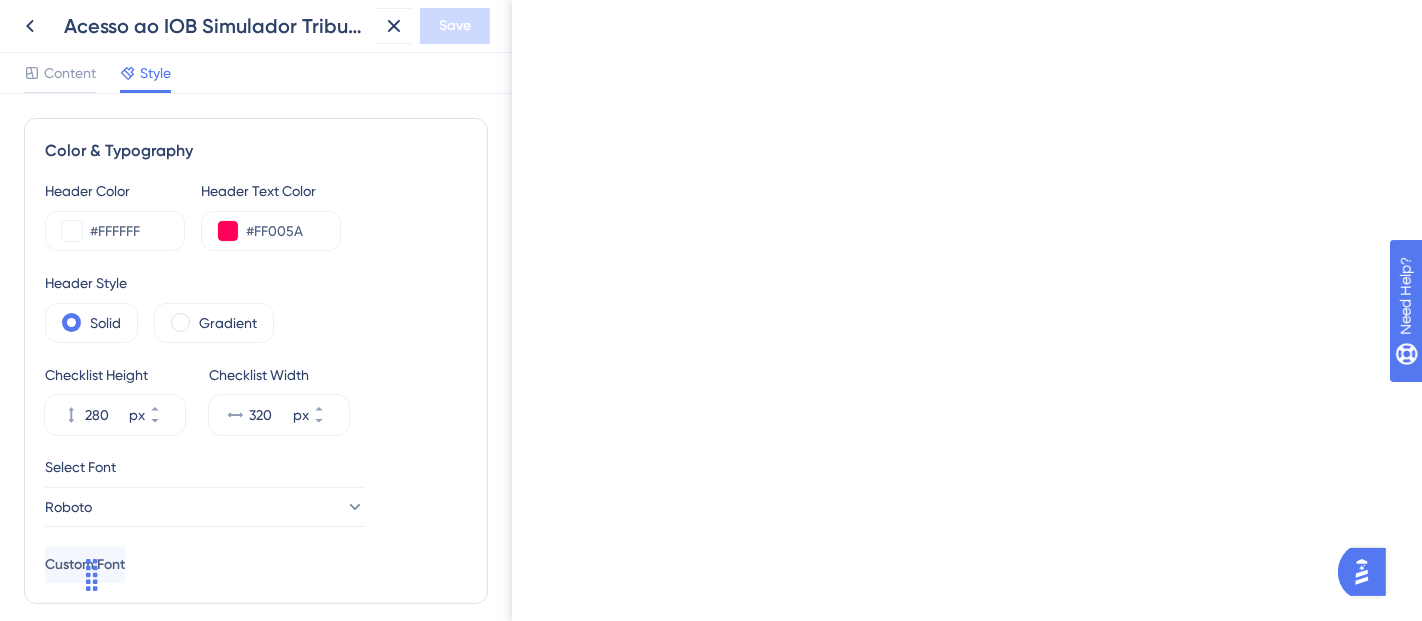 click on "Bottom Right" at bounding box center (88, 1215) 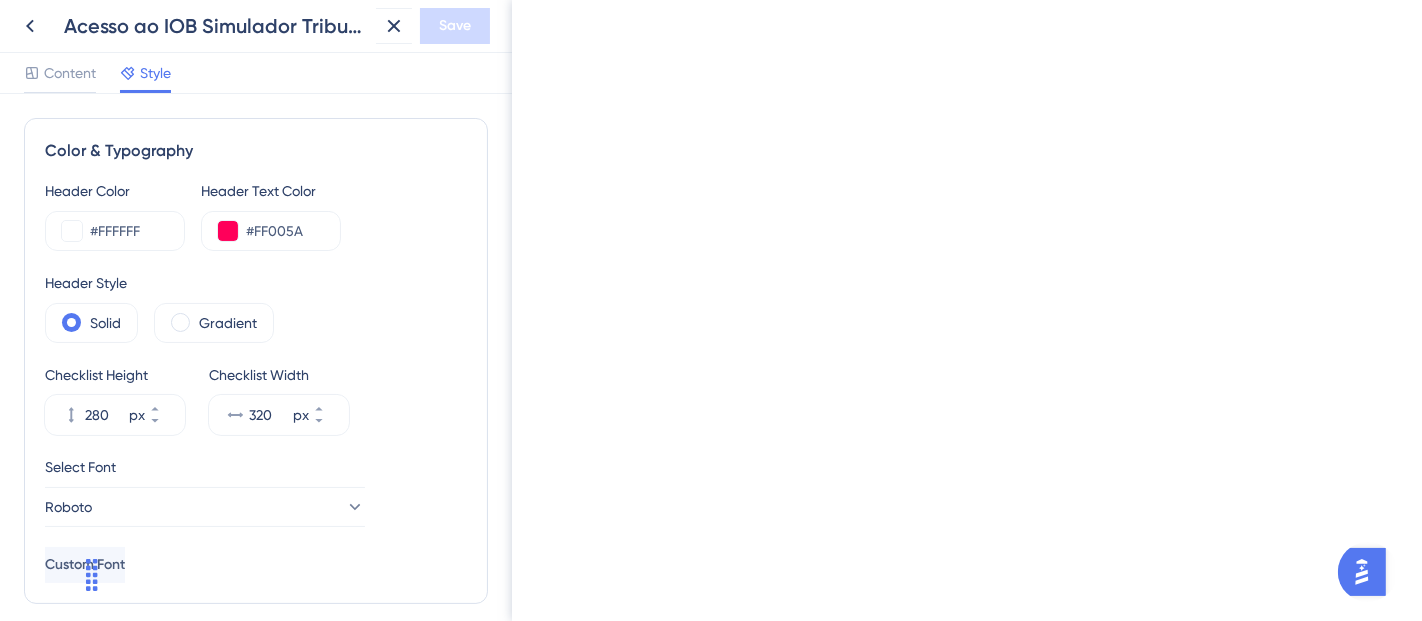 click on "Bottom Right" at bounding box center [155, 1215] 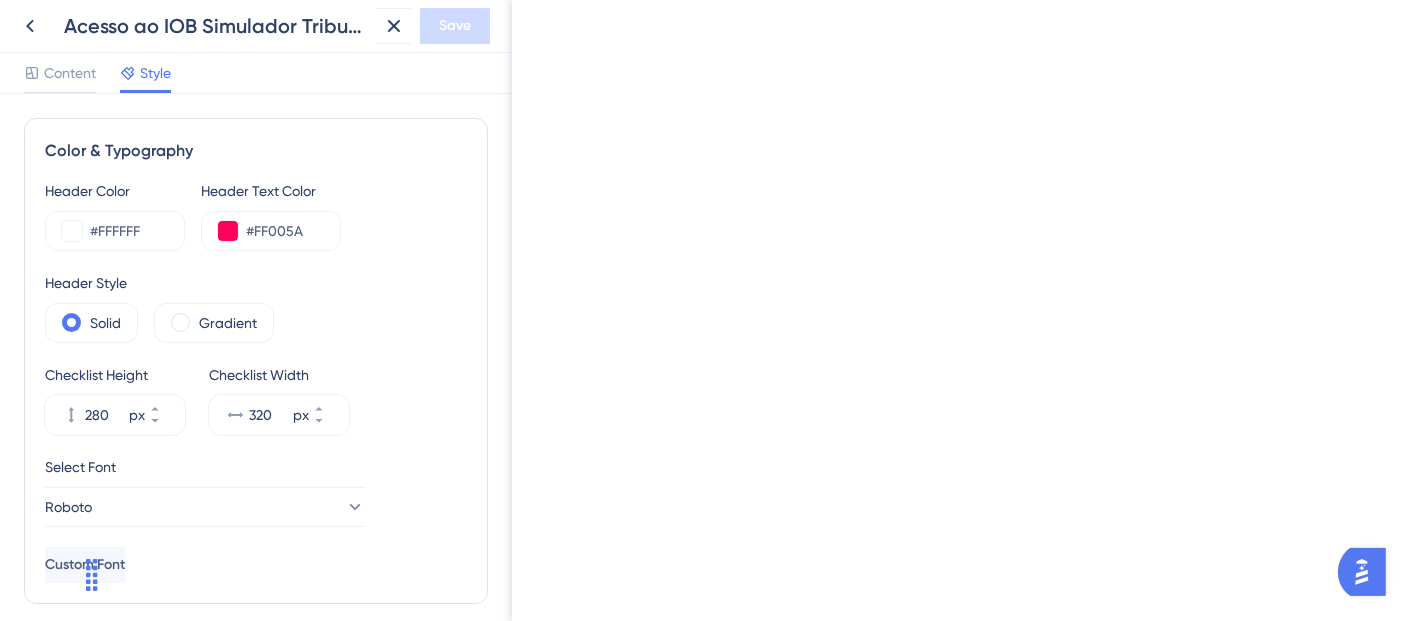 click 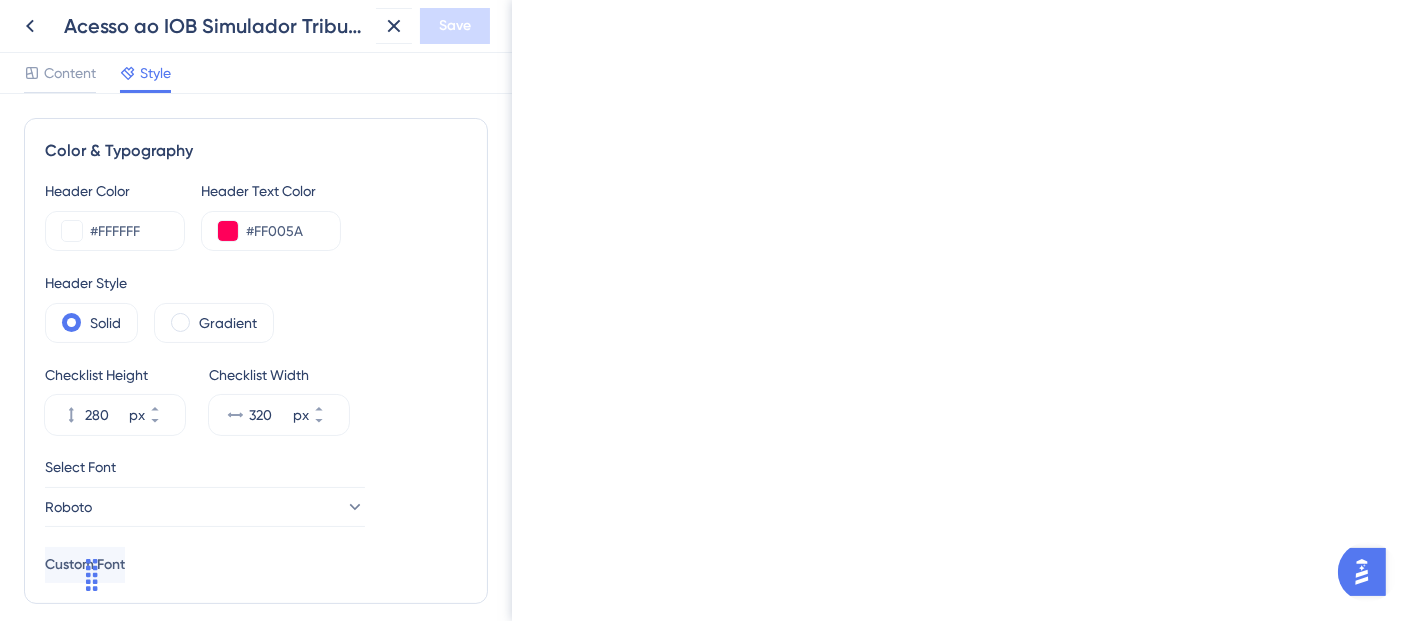 scroll, scrollTop: 828, scrollLeft: 0, axis: vertical 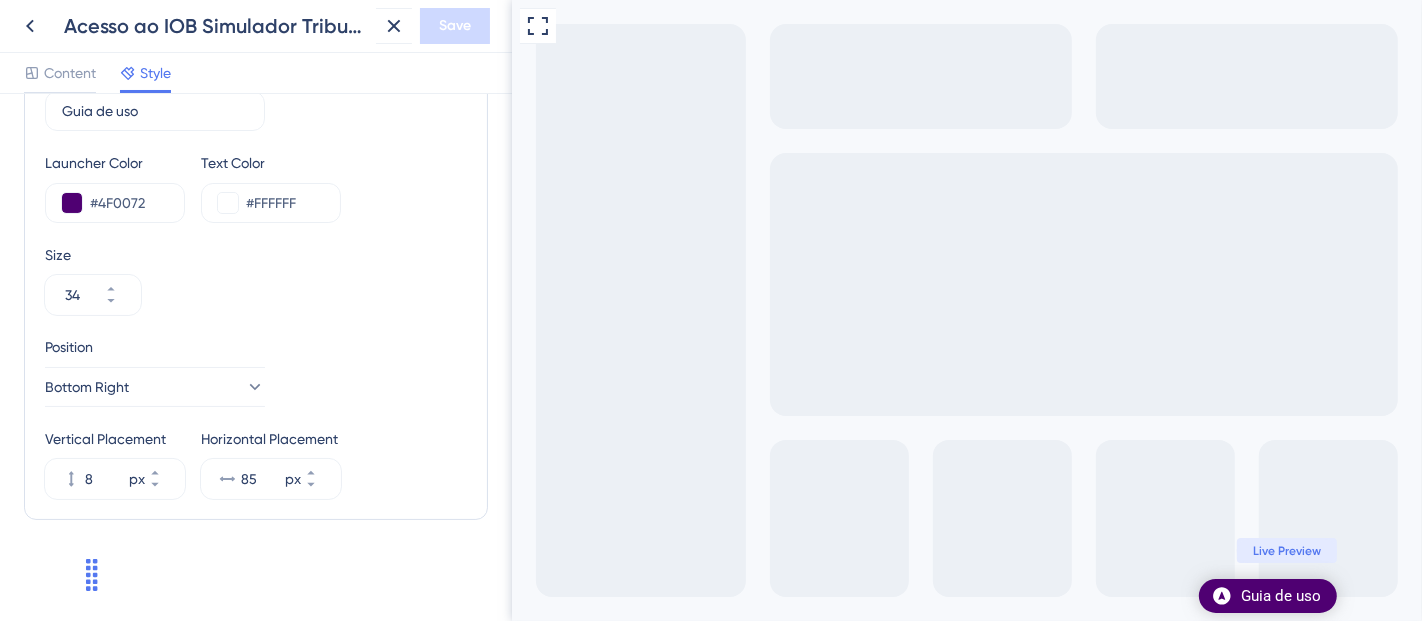 click on "Horizontal Placement" at bounding box center (271, 439) 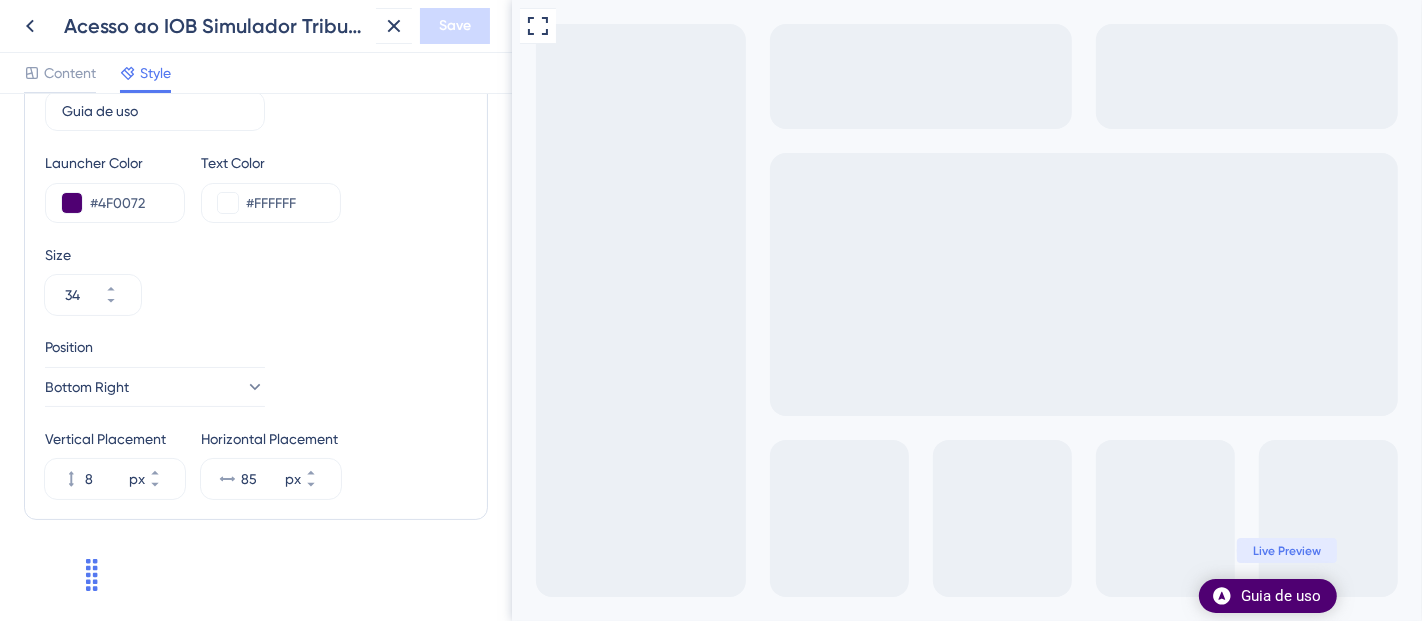 scroll, scrollTop: 0, scrollLeft: 0, axis: both 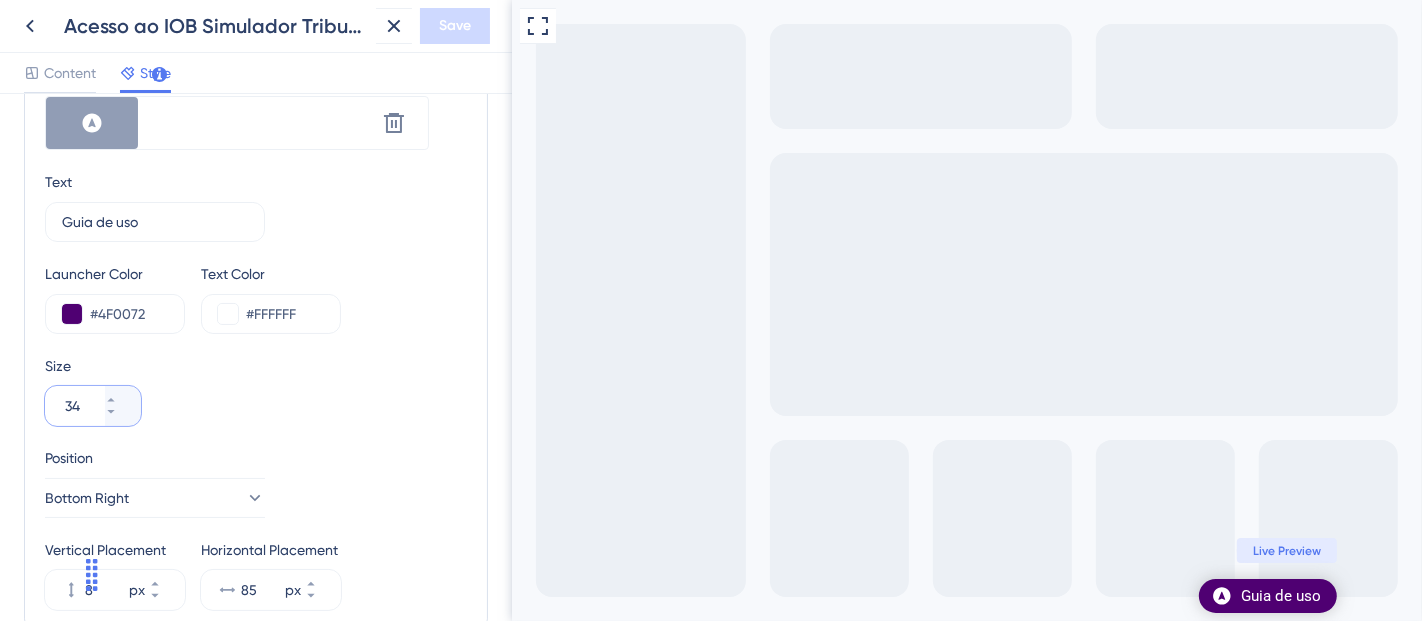click on "34" at bounding box center (83, 406) 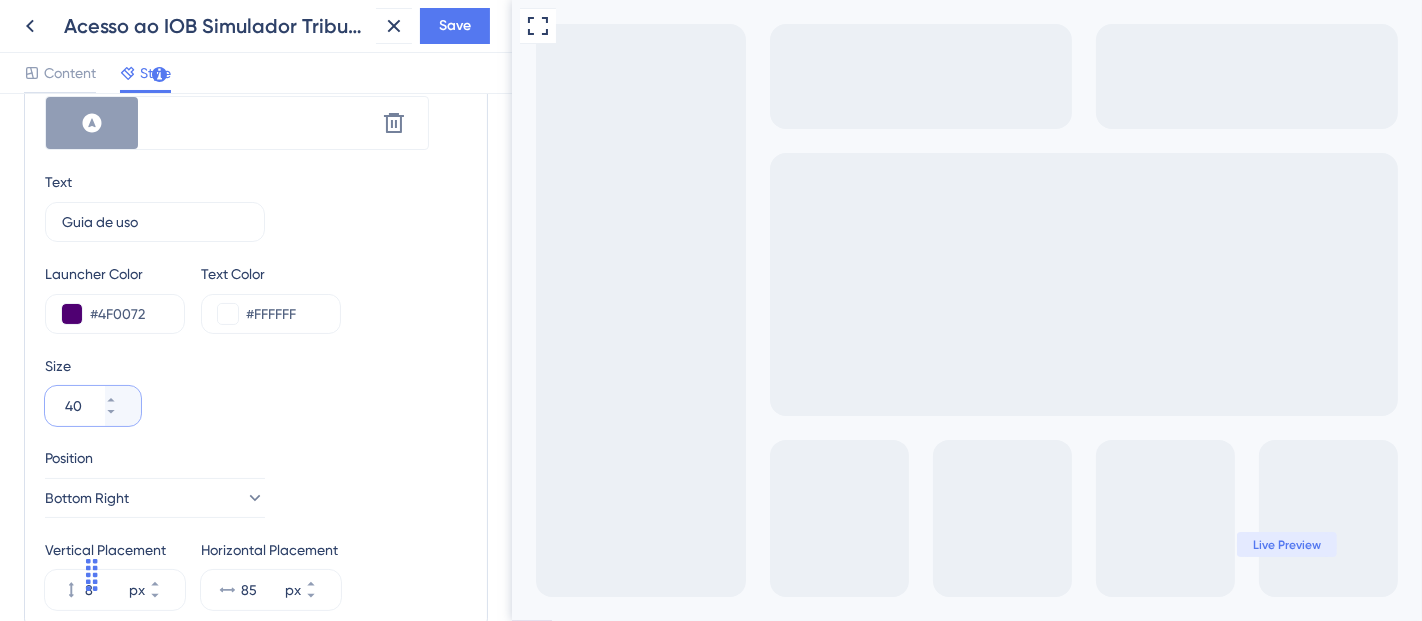type on "40" 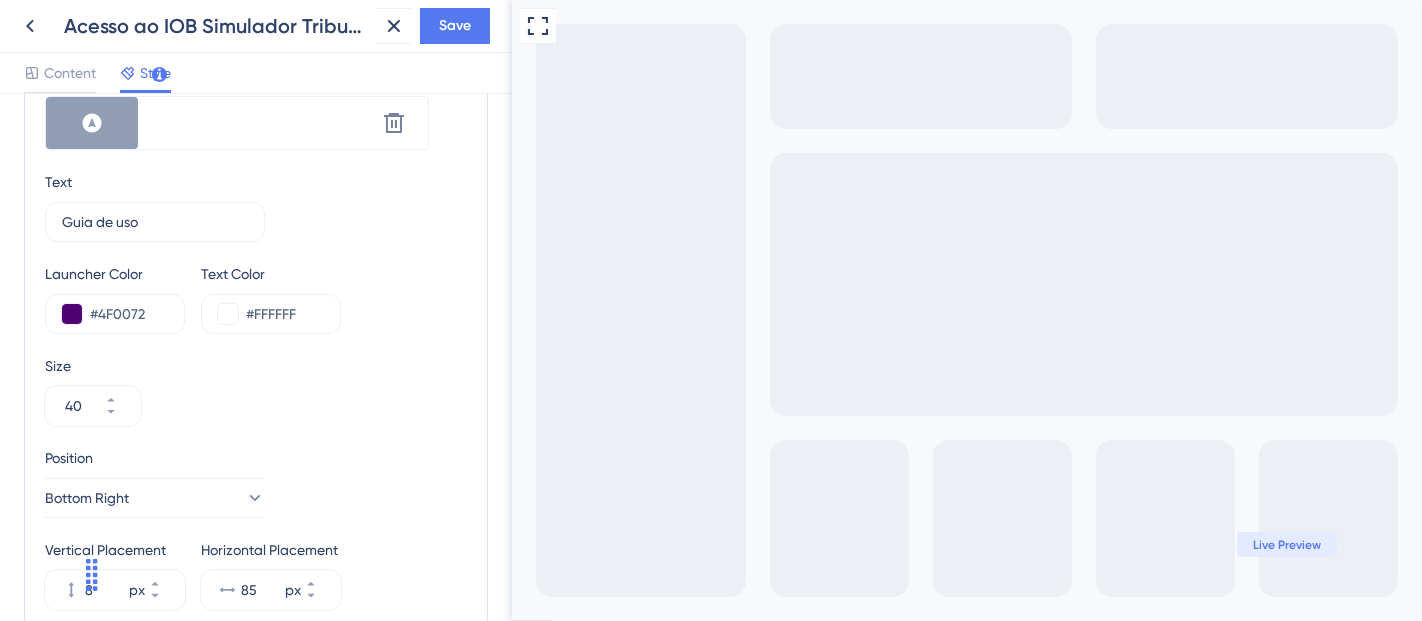click on "Size 40" at bounding box center (256, 390) 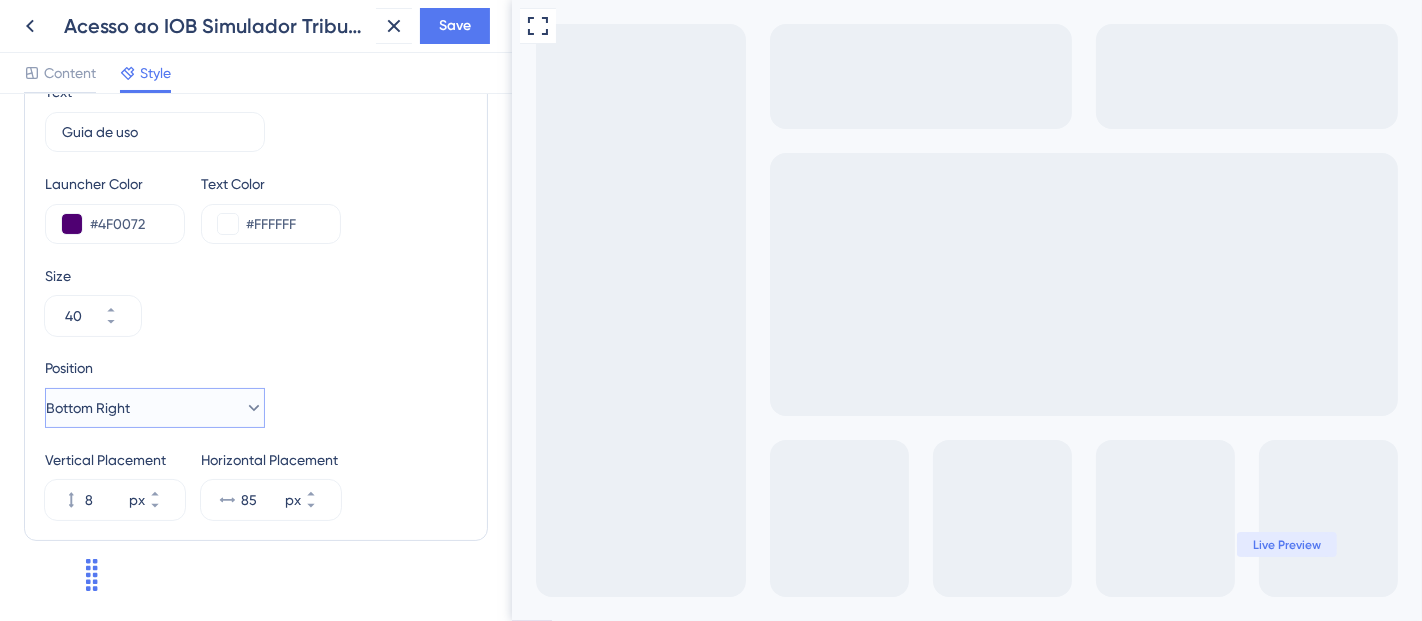 scroll, scrollTop: 828, scrollLeft: 0, axis: vertical 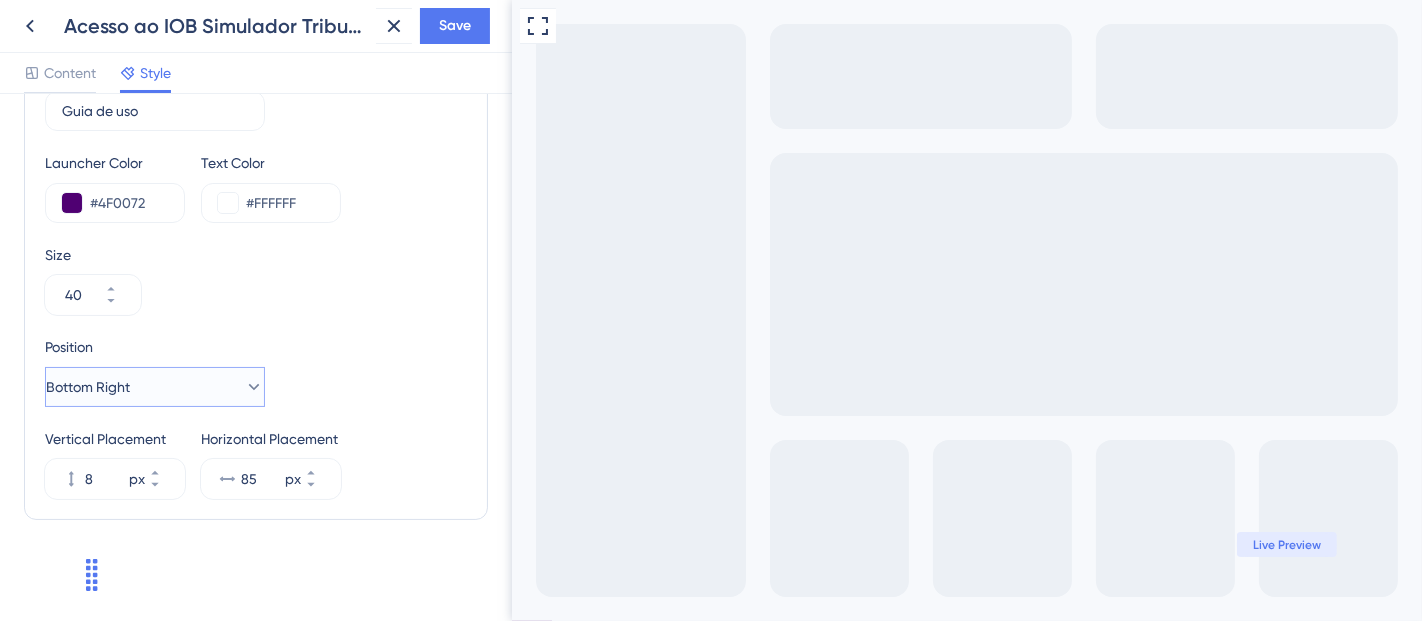 click on "Bottom Right" at bounding box center [155, 387] 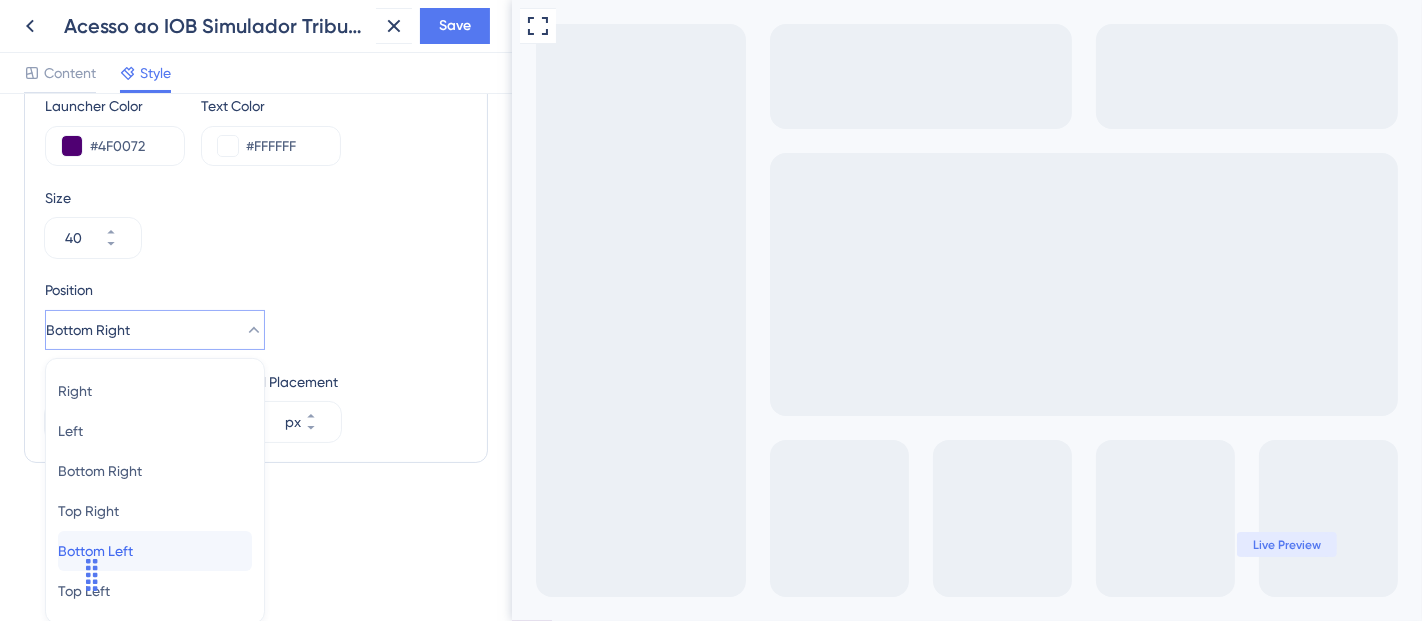 click on "Bottom Left" at bounding box center (95, 551) 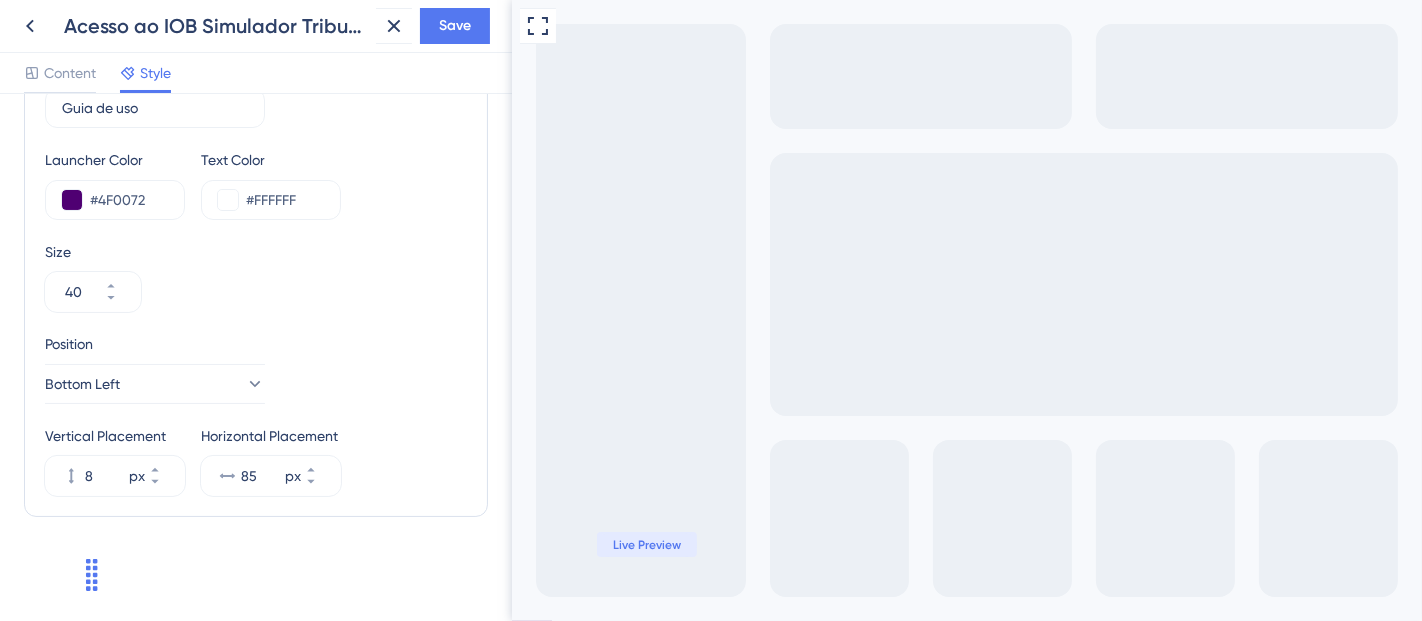 scroll, scrollTop: 828, scrollLeft: 0, axis: vertical 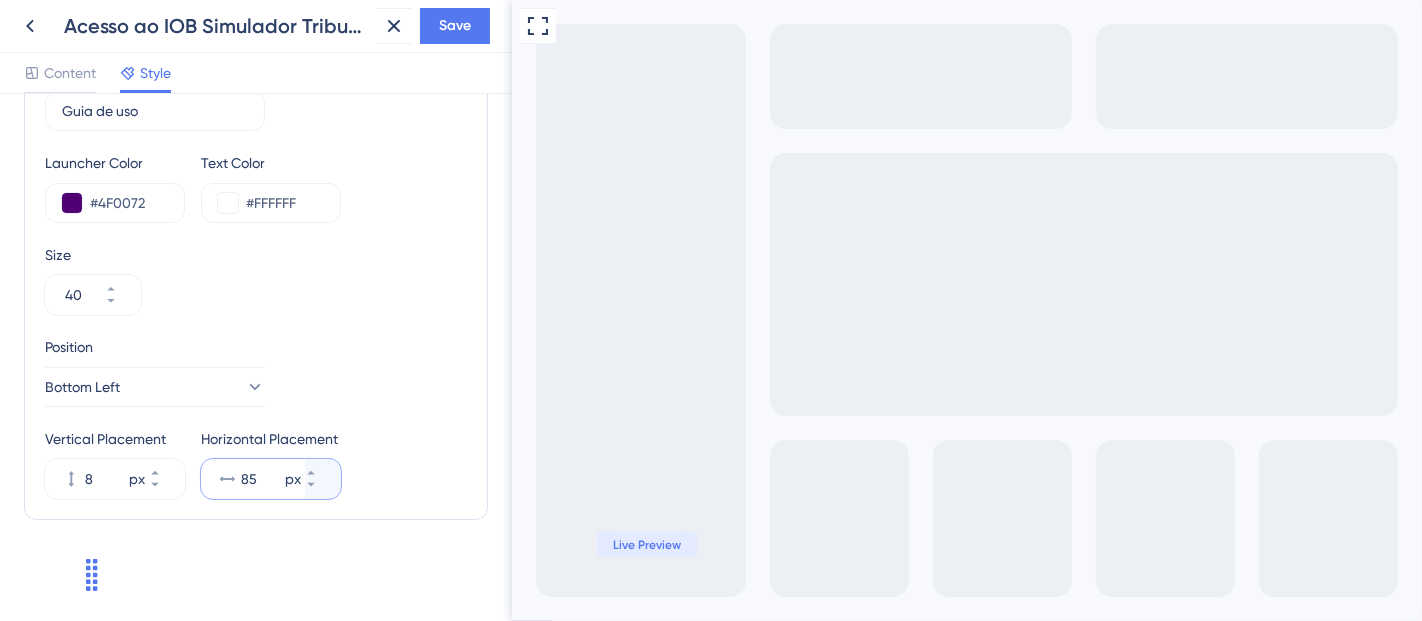 click on "85" at bounding box center [261, 479] 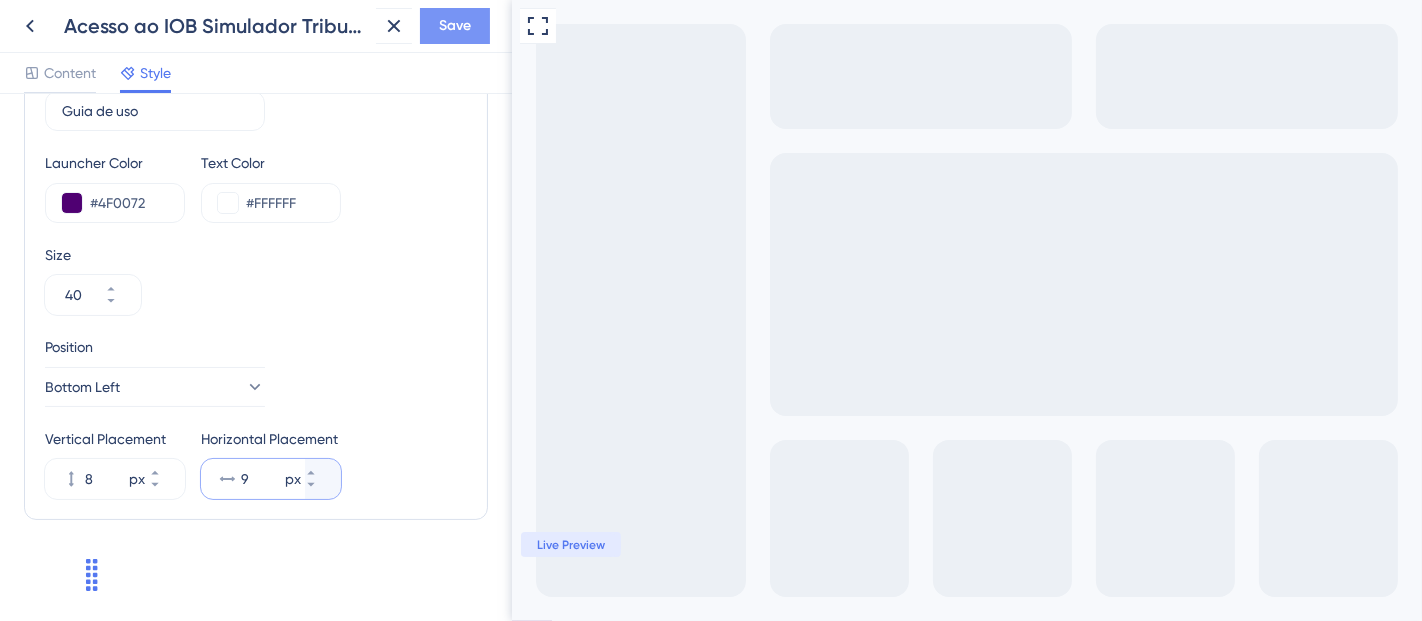 type on "9" 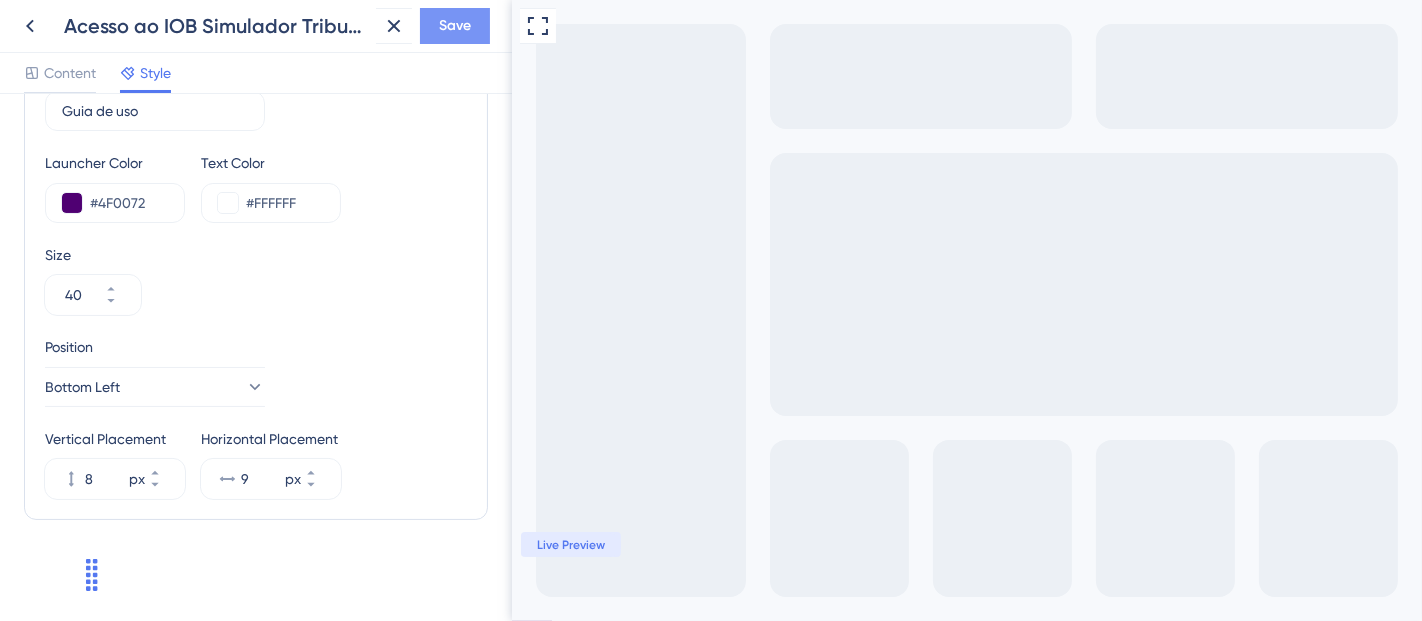 click on "Save" at bounding box center (455, 26) 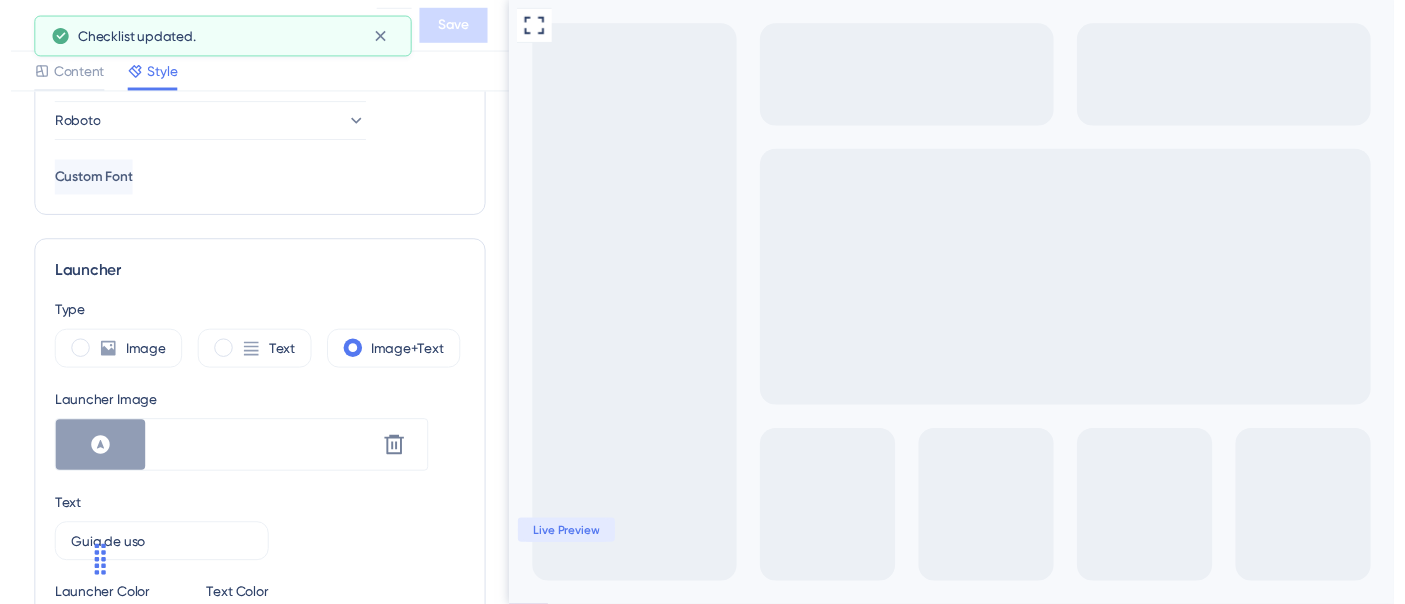 scroll, scrollTop: 0, scrollLeft: 0, axis: both 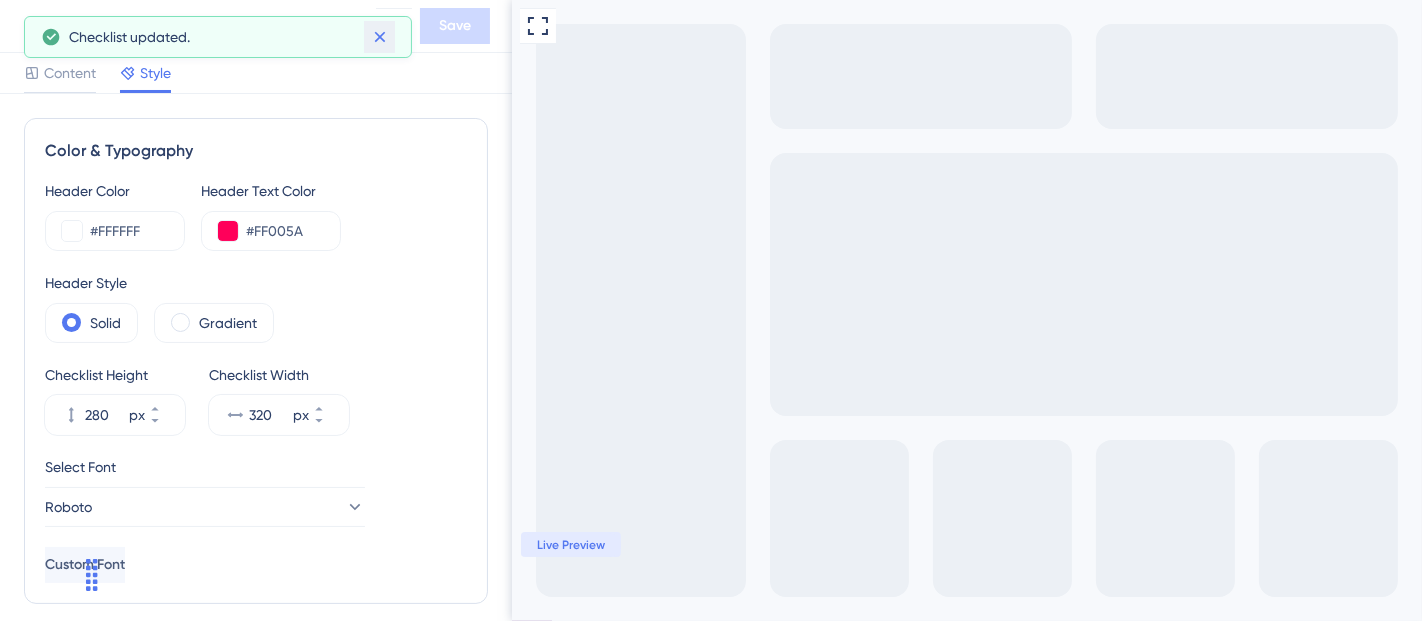 click 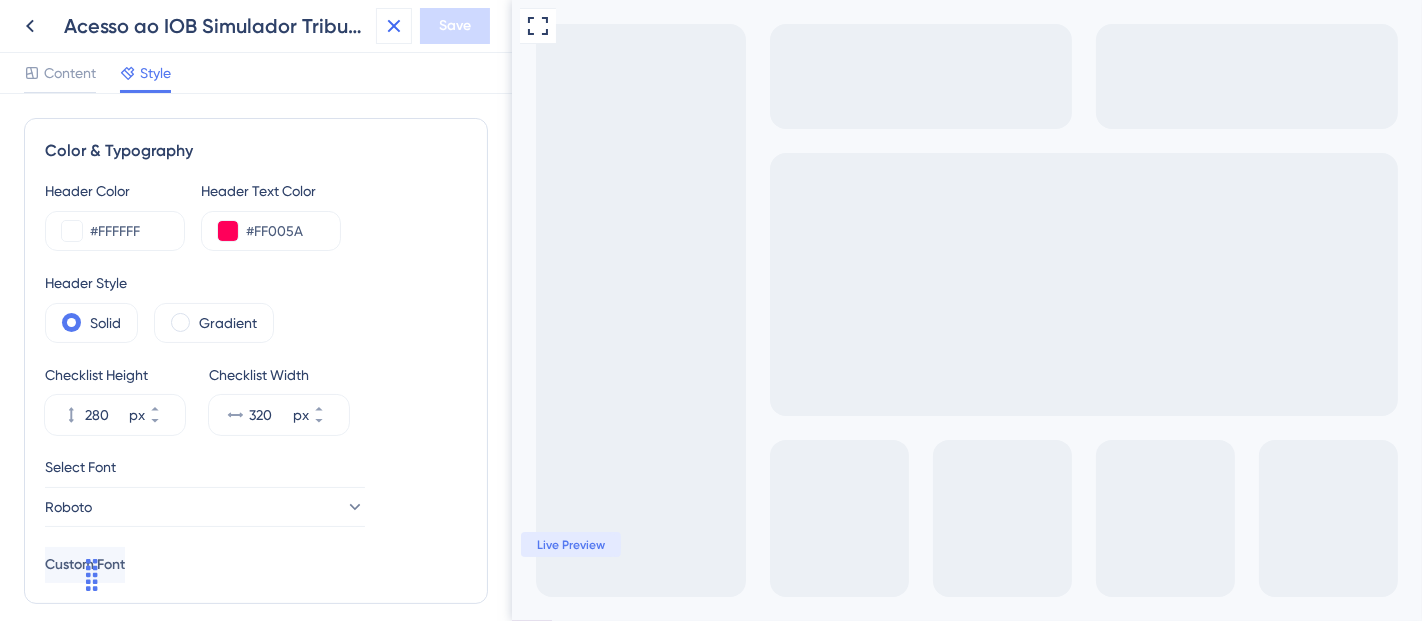 click 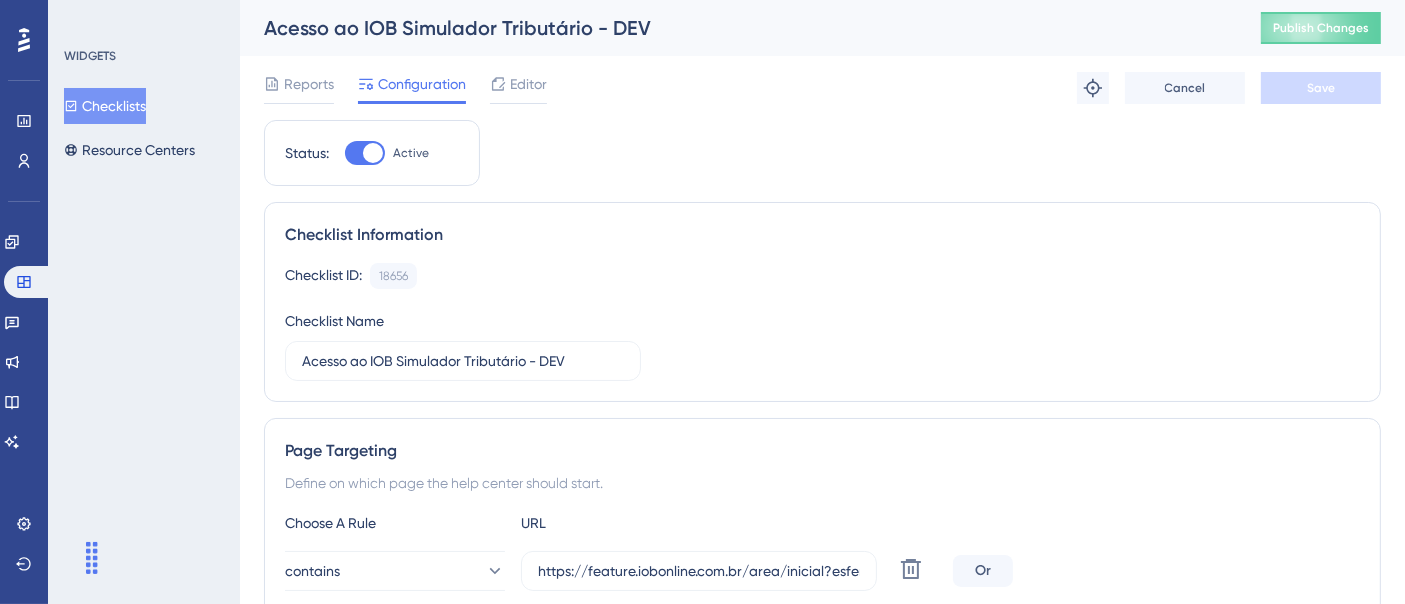 scroll, scrollTop: 0, scrollLeft: 0, axis: both 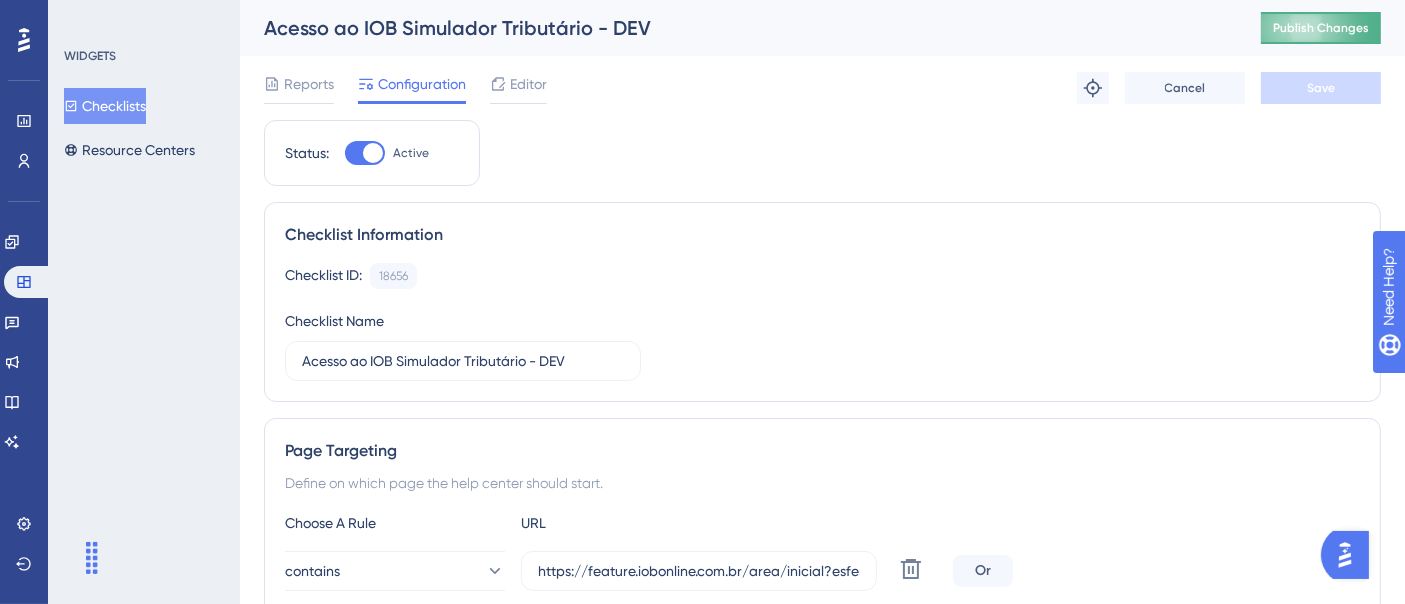 click on "Publish Changes" at bounding box center [822, 28] 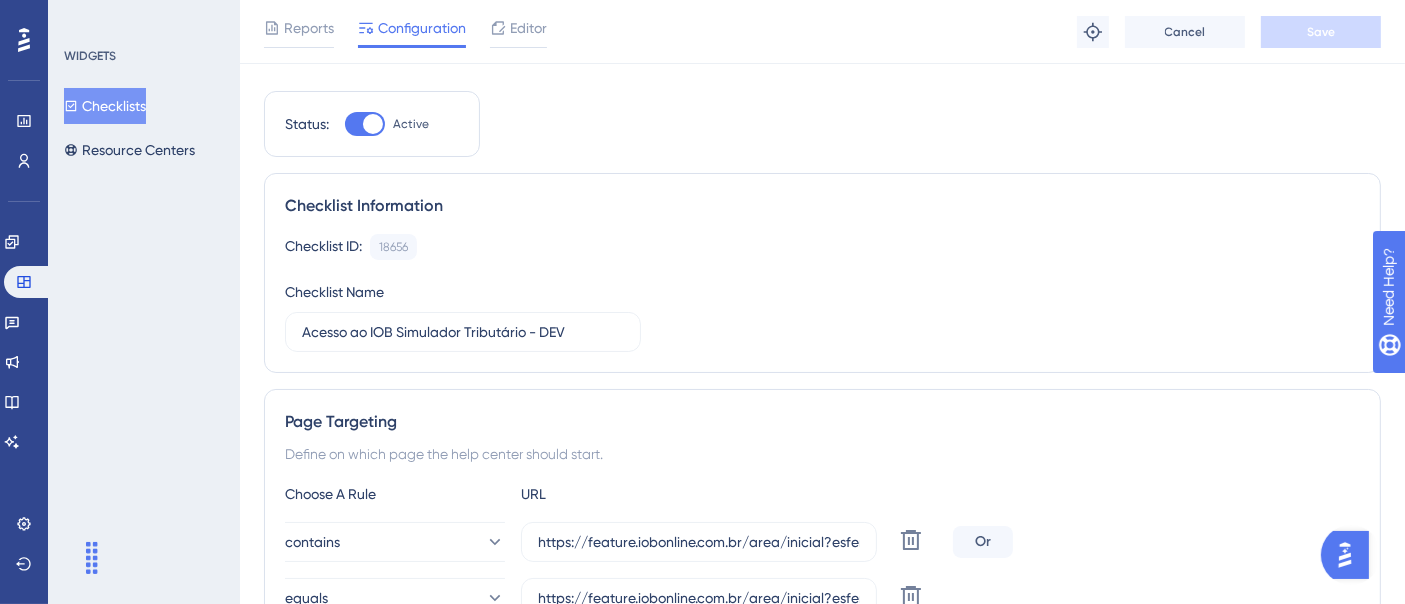 scroll, scrollTop: 0, scrollLeft: 0, axis: both 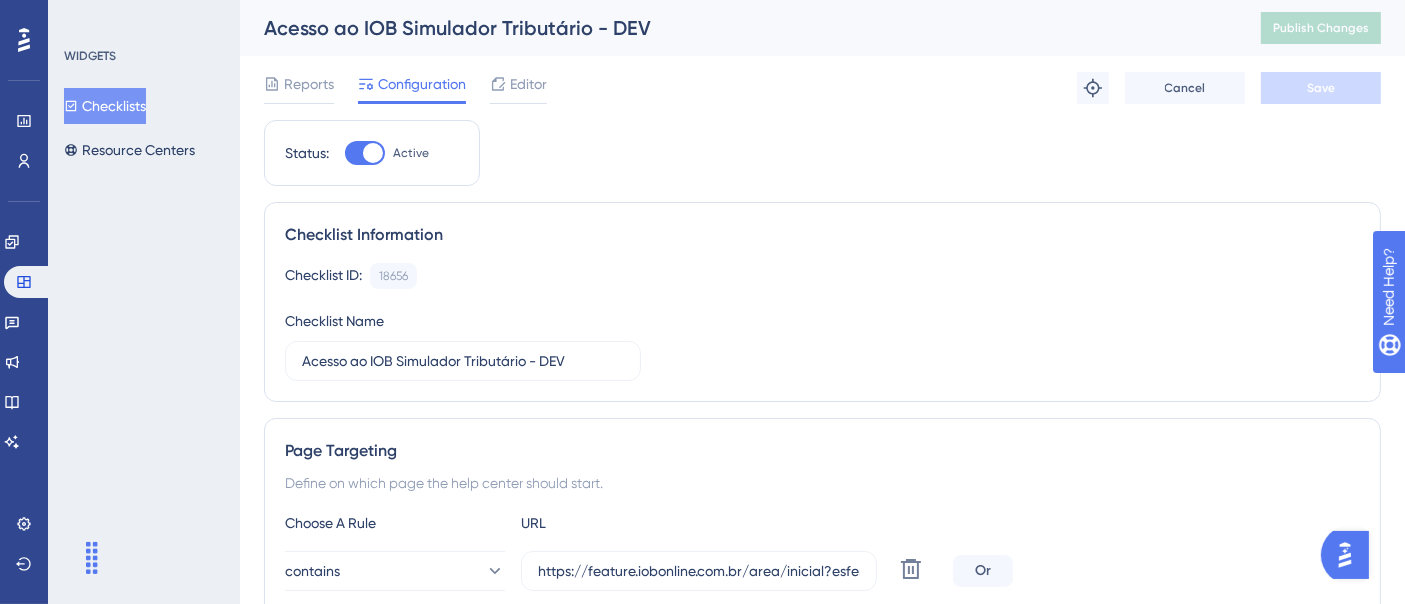 click on "Checklist ID: [NUMBER] Copy Checklist Name" at bounding box center (822, 322) 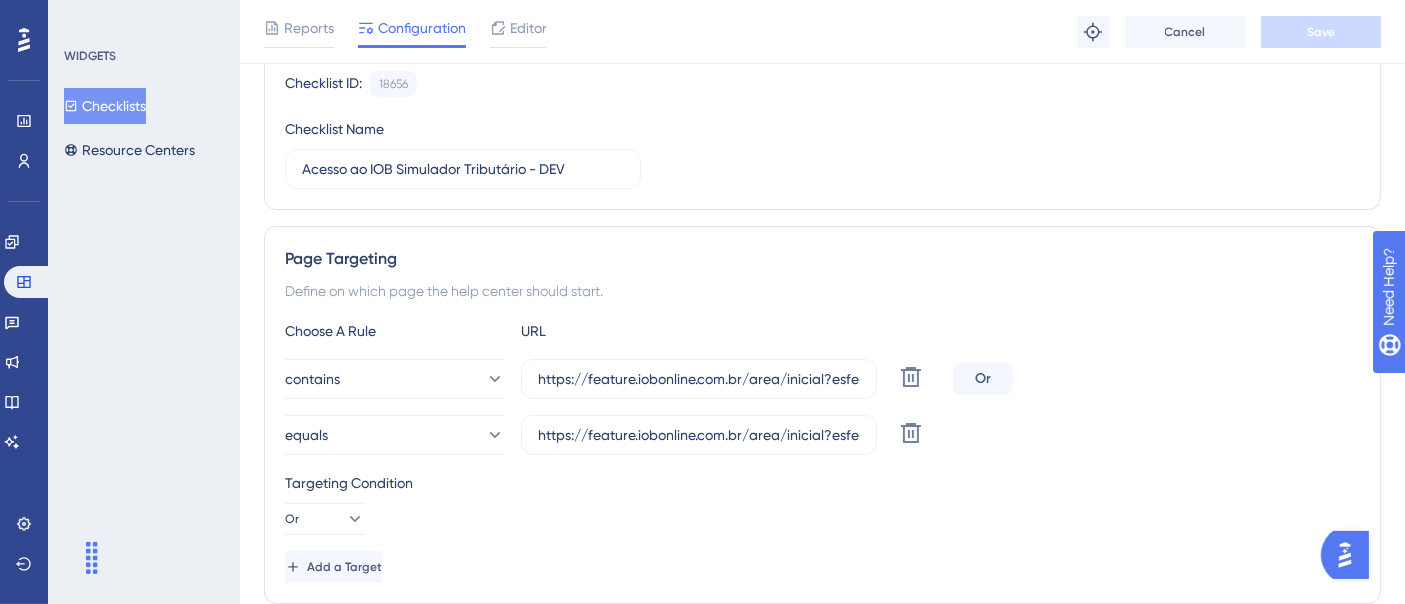 scroll, scrollTop: 0, scrollLeft: 0, axis: both 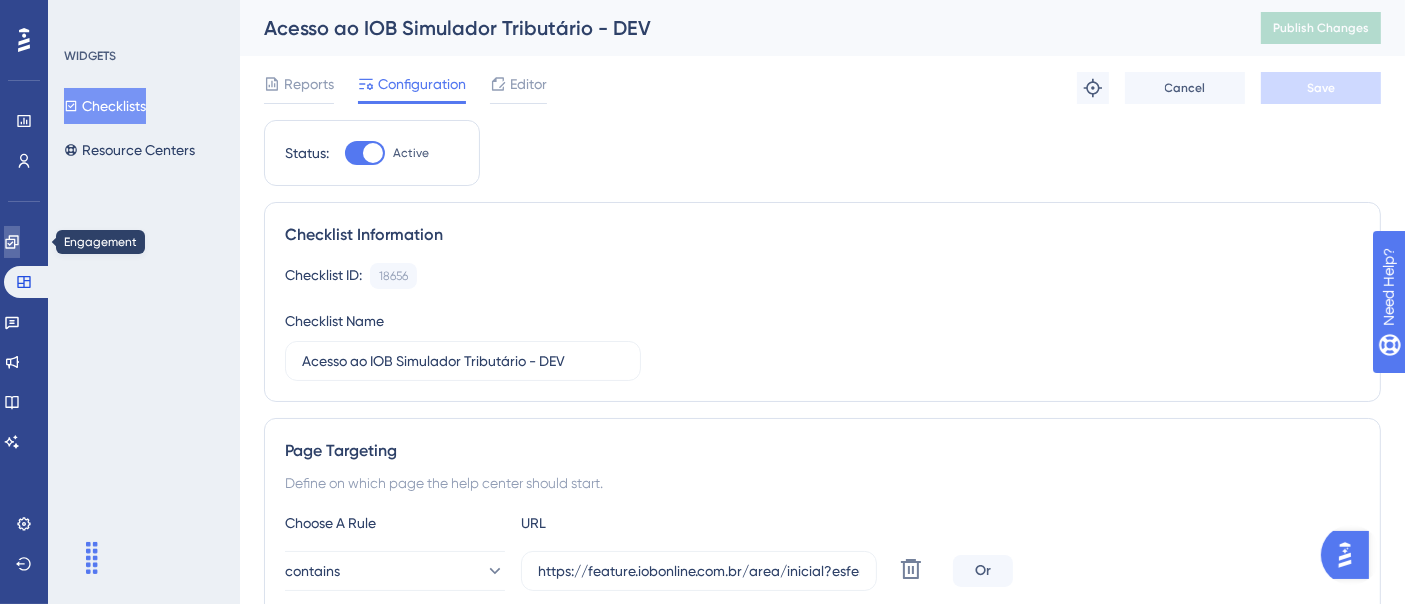 click at bounding box center [12, 242] 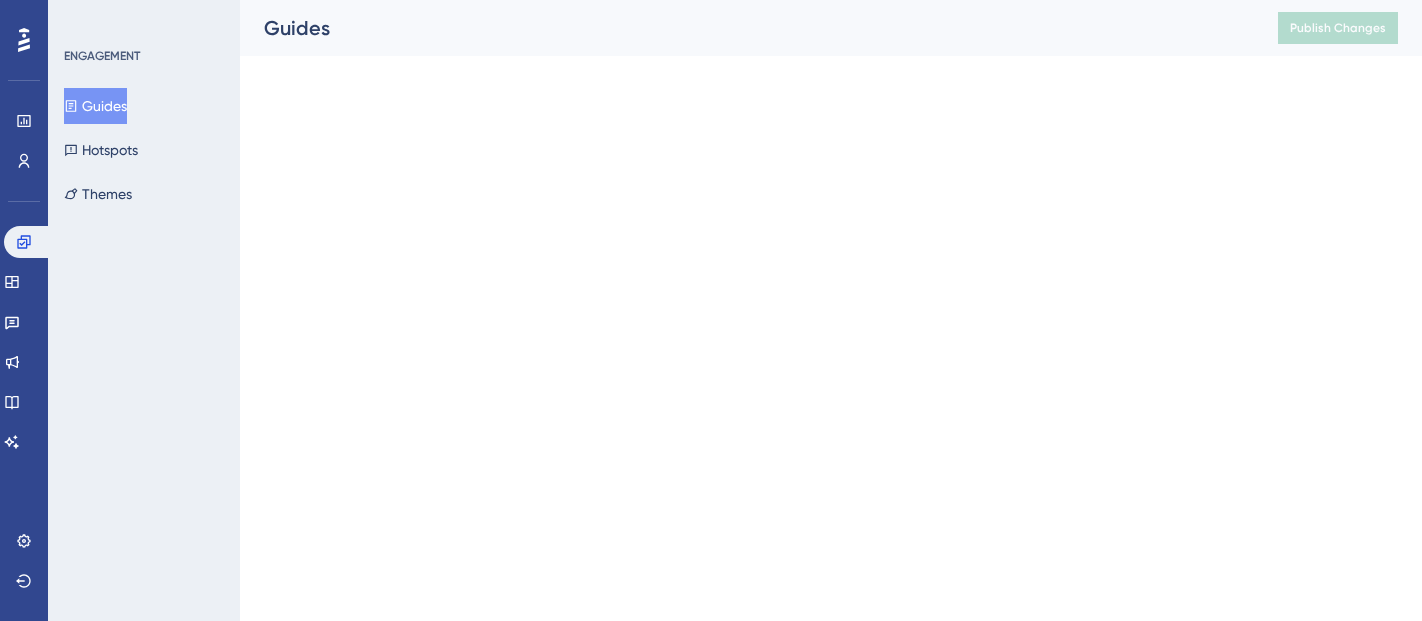 scroll, scrollTop: 0, scrollLeft: 0, axis: both 